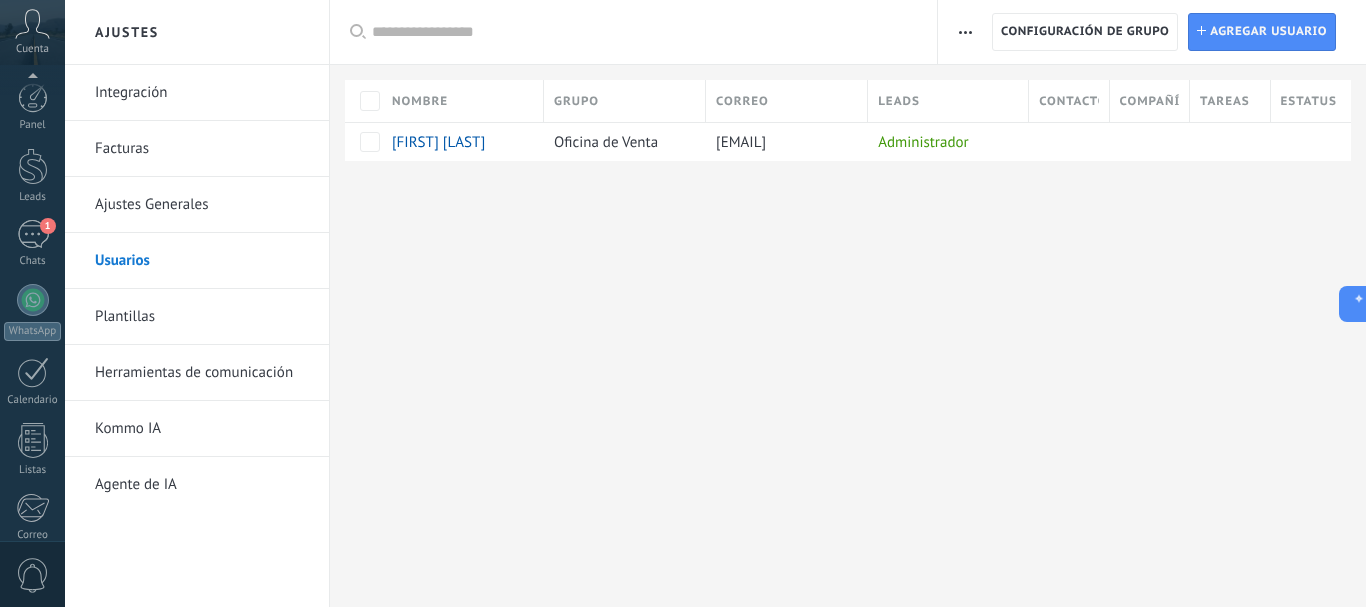 scroll, scrollTop: 0, scrollLeft: 0, axis: both 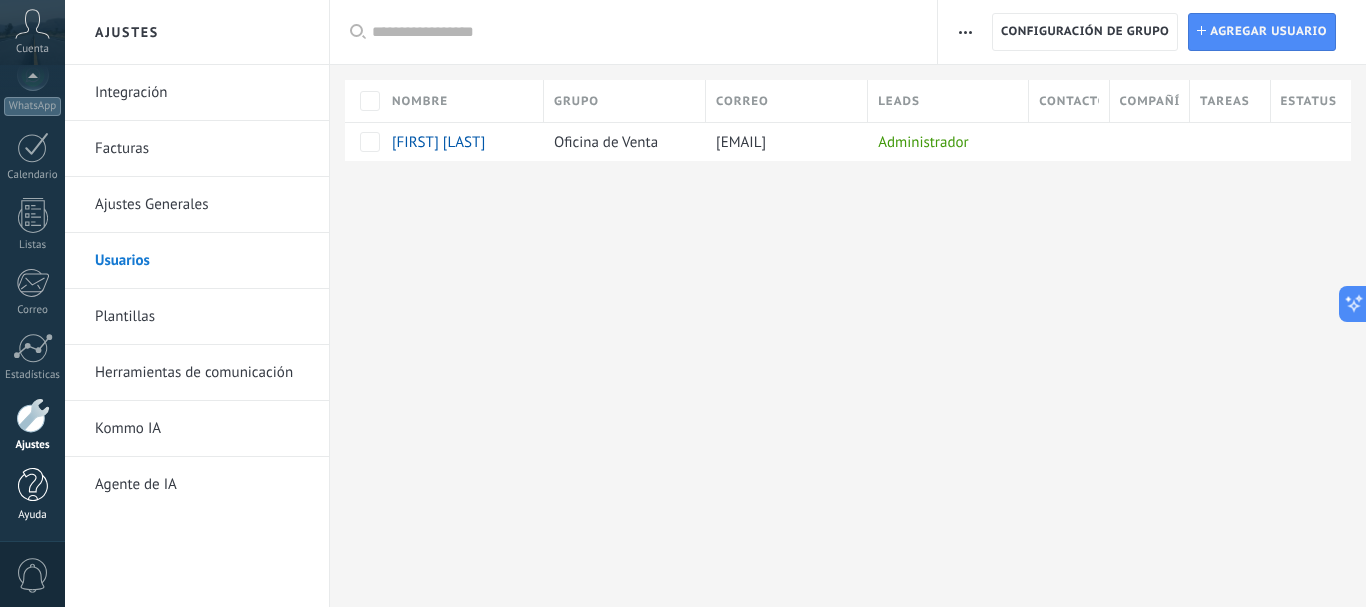 click at bounding box center [33, 485] 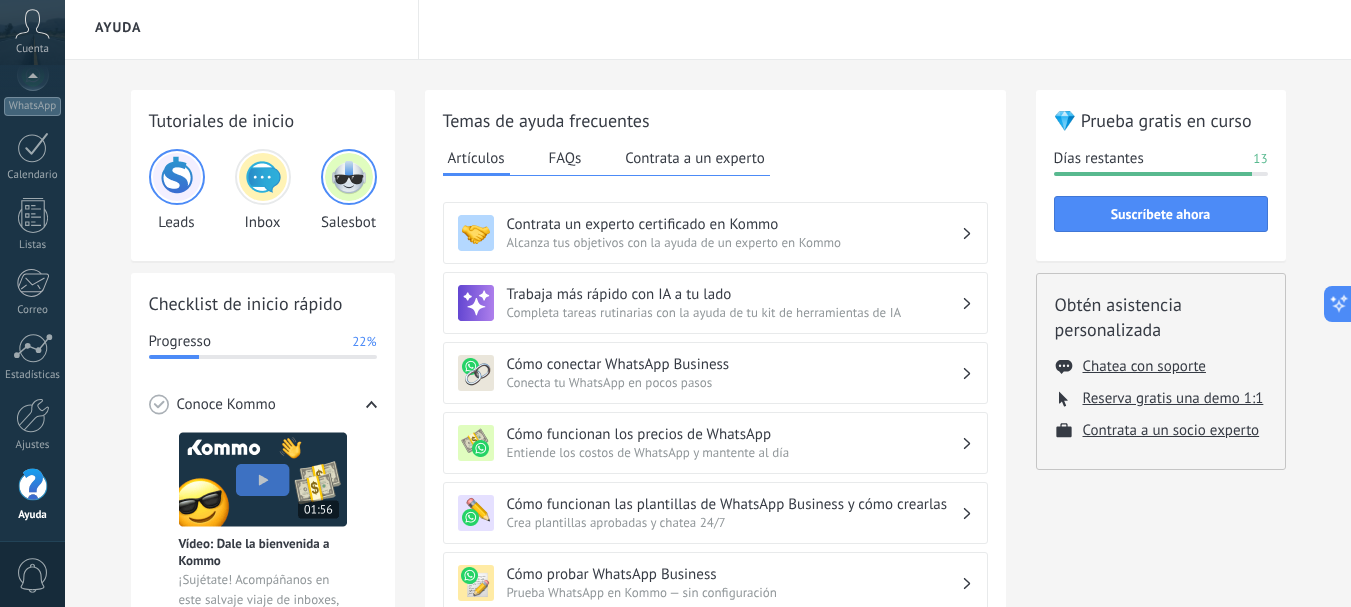 scroll, scrollTop: 0, scrollLeft: 0, axis: both 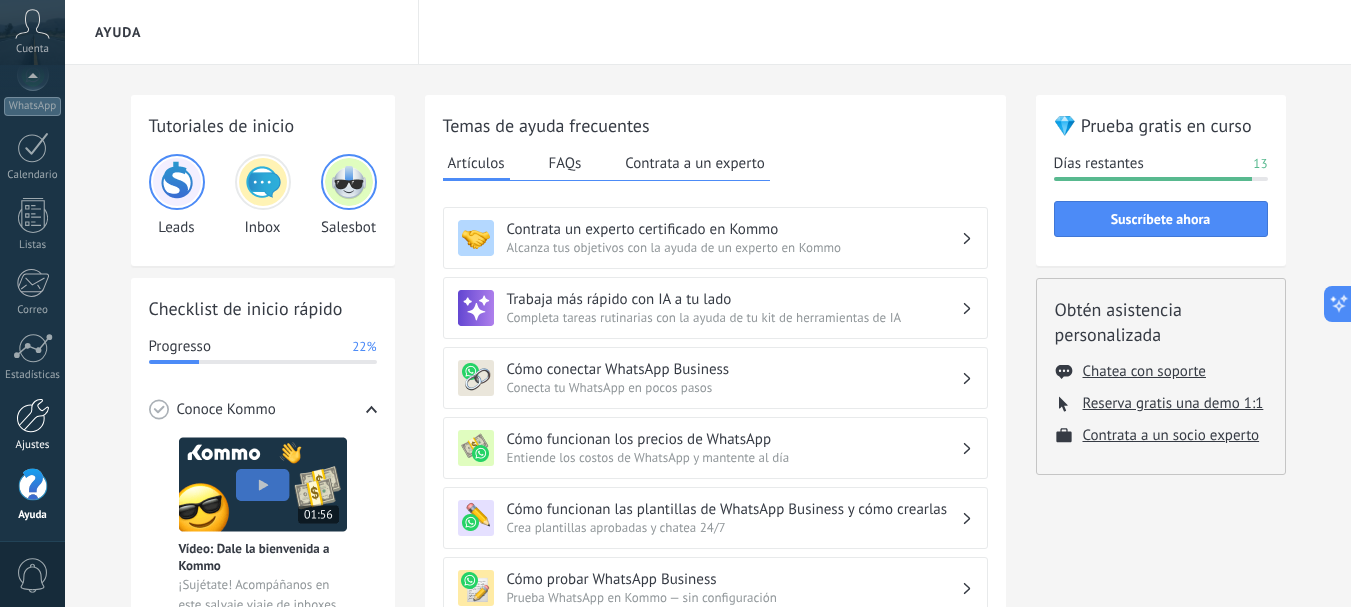click on "Ajustes" at bounding box center (33, 445) 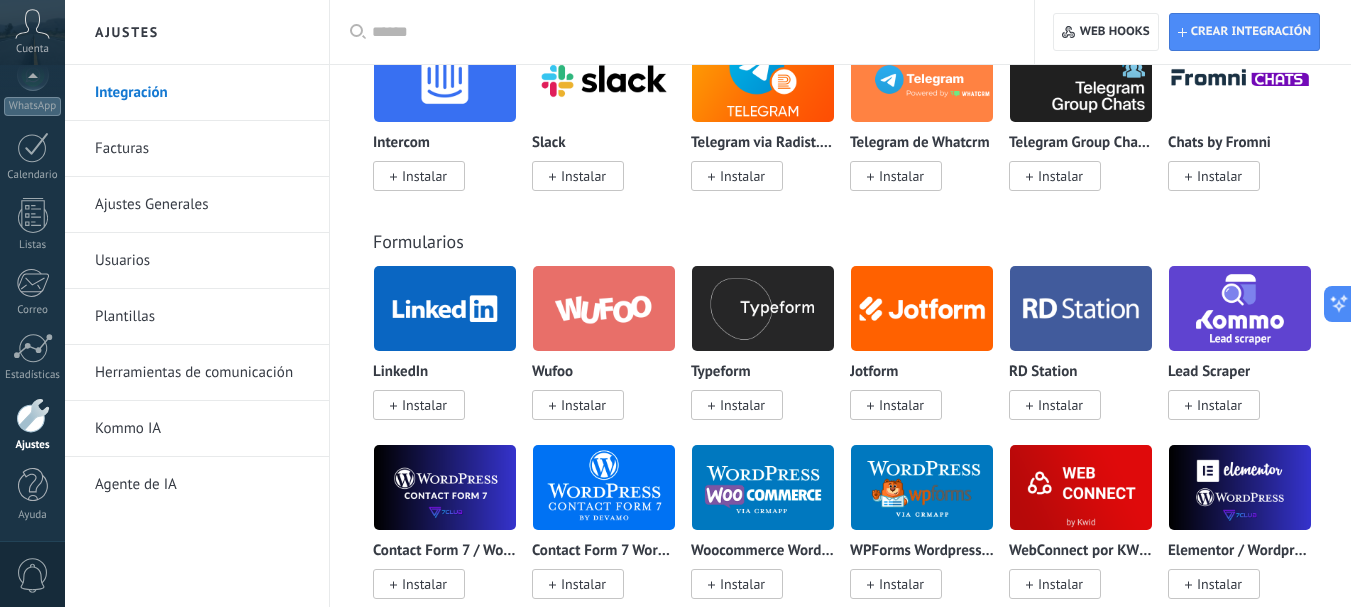 scroll, scrollTop: 2200, scrollLeft: 0, axis: vertical 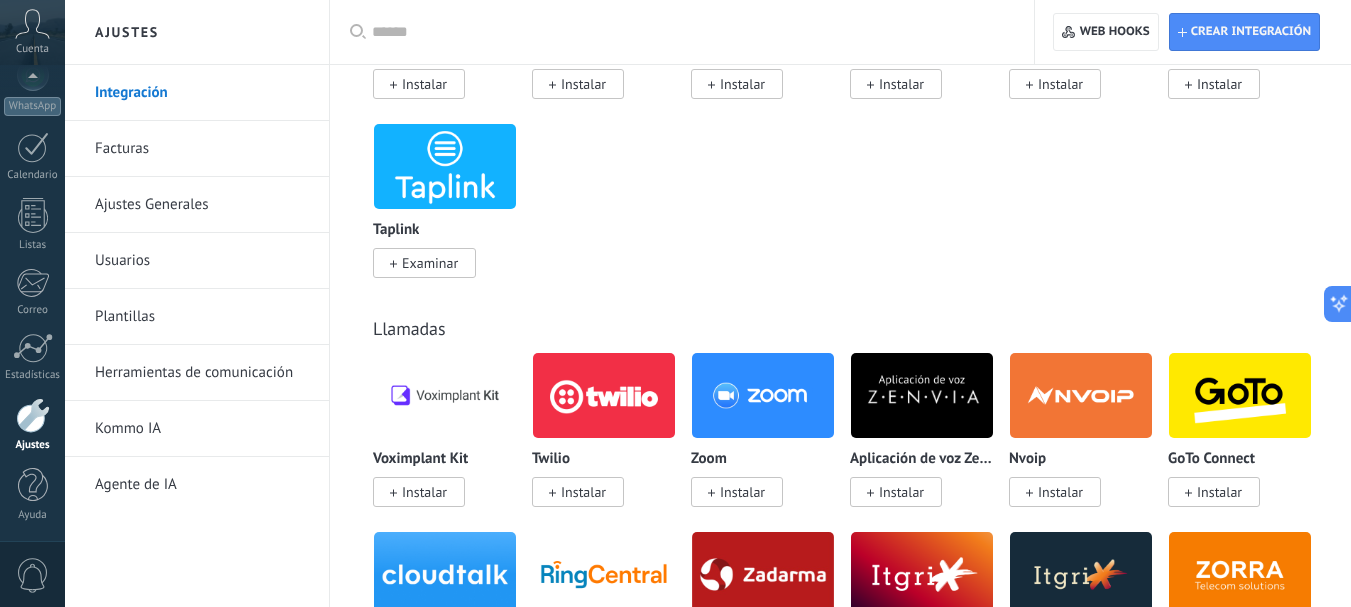 click at bounding box center (33, 415) 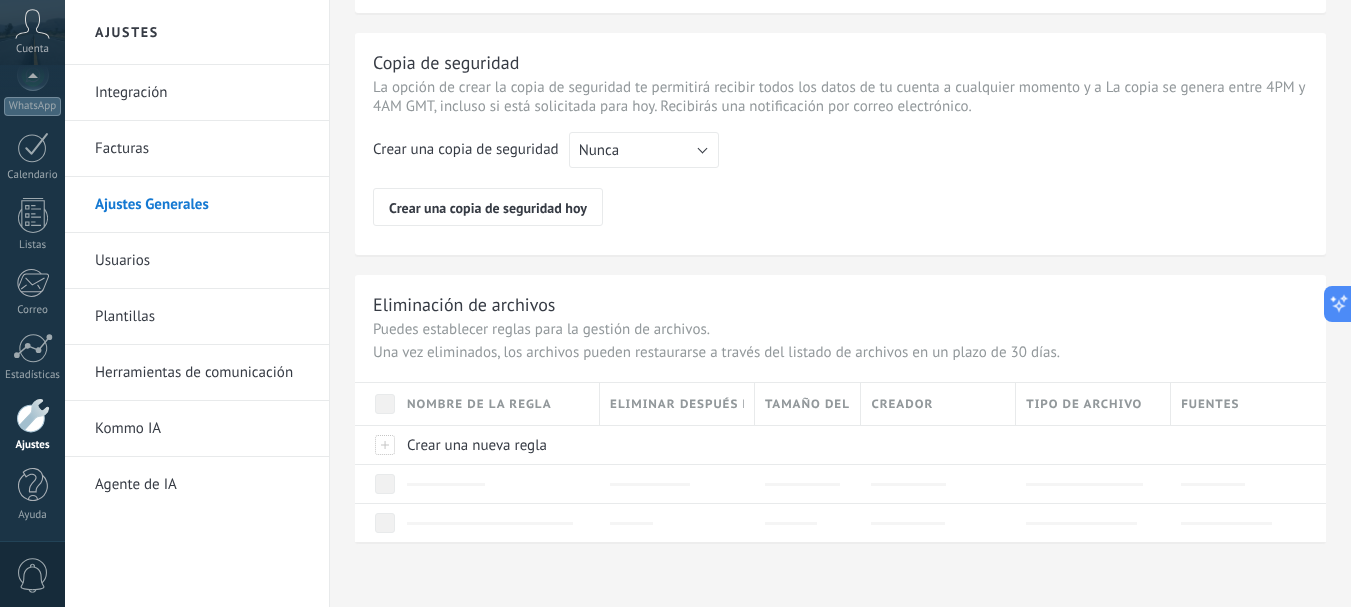 scroll, scrollTop: 0, scrollLeft: 0, axis: both 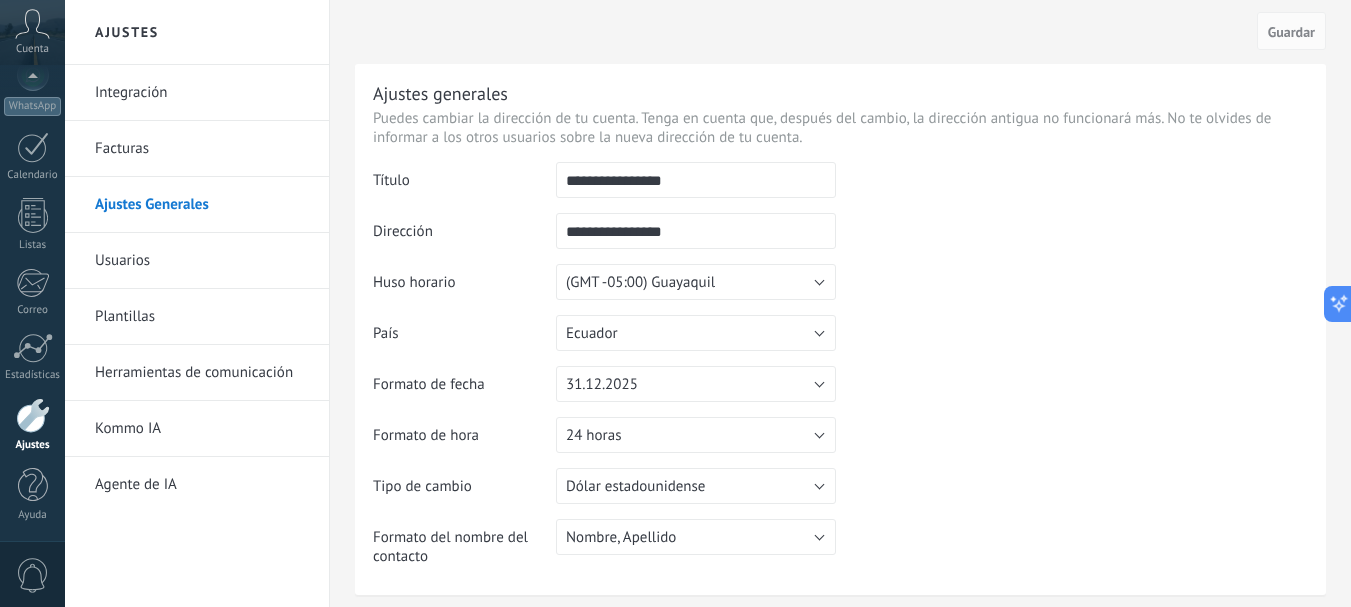click on "Usuarios" at bounding box center (202, 261) 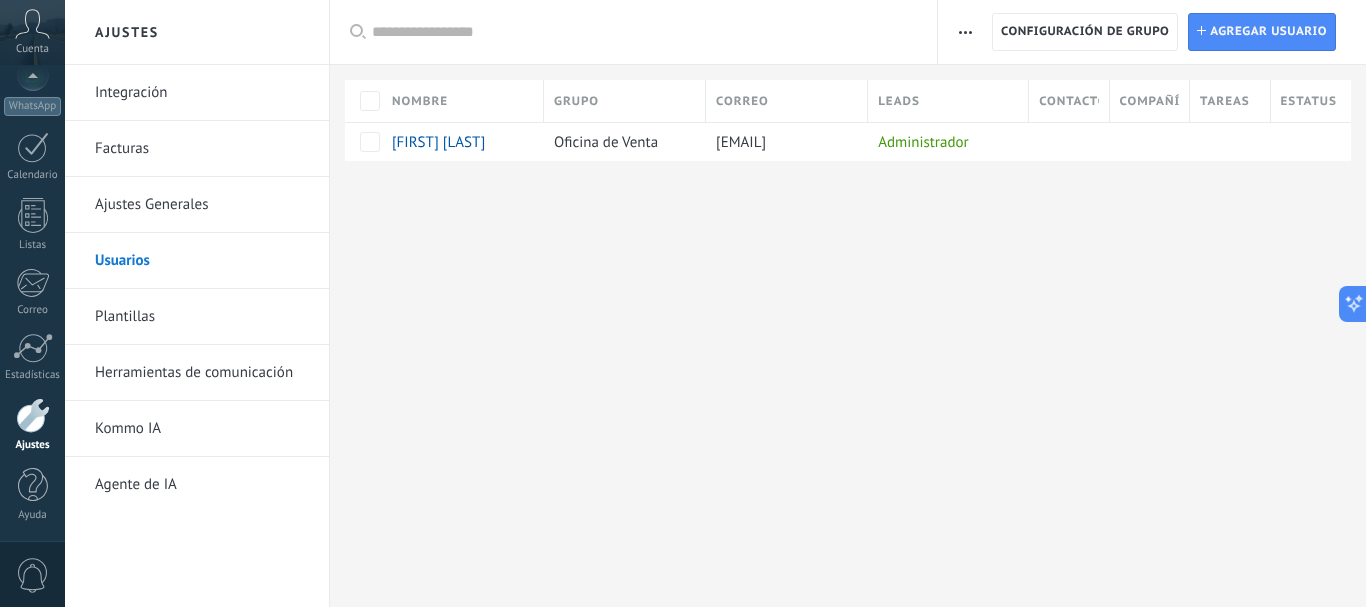 click at bounding box center [965, 32] 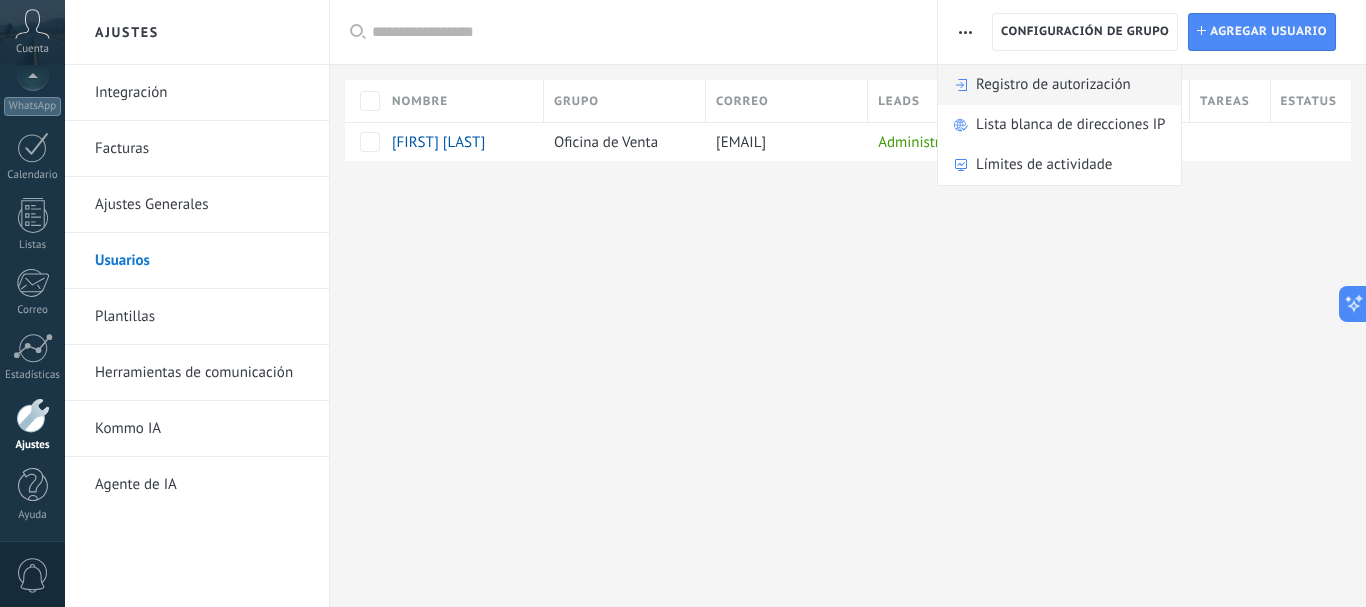 click on "Registro de autorización" at bounding box center [1053, 85] 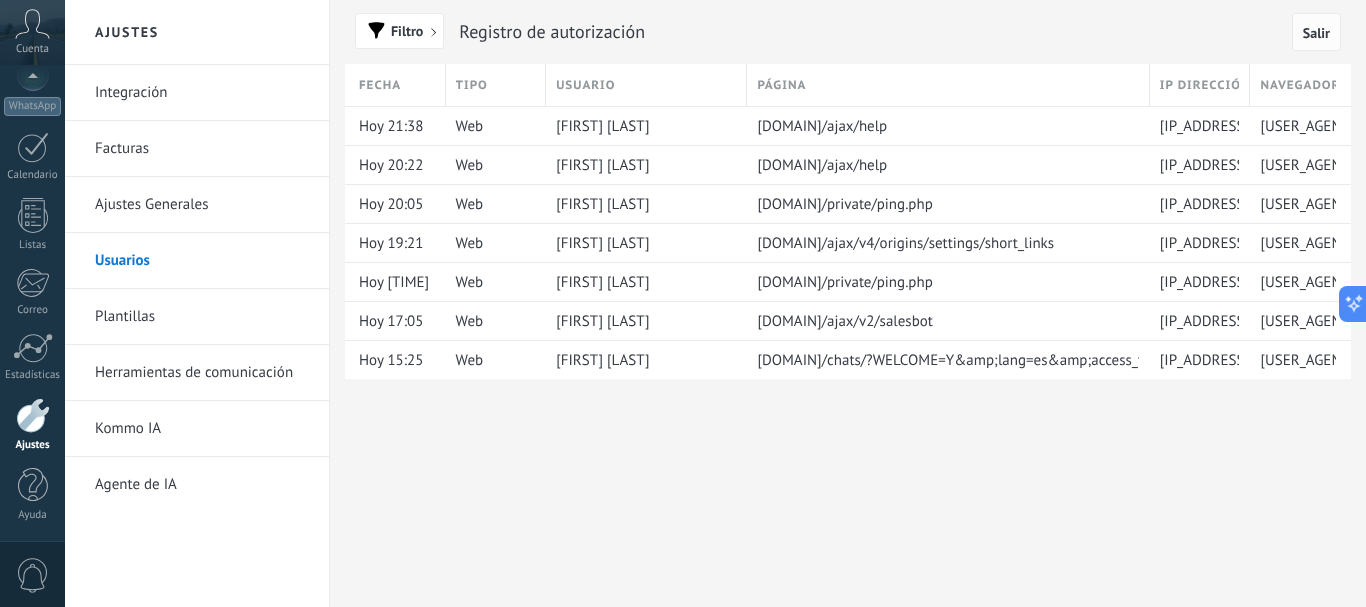 click on "Salir" at bounding box center [1316, 32] 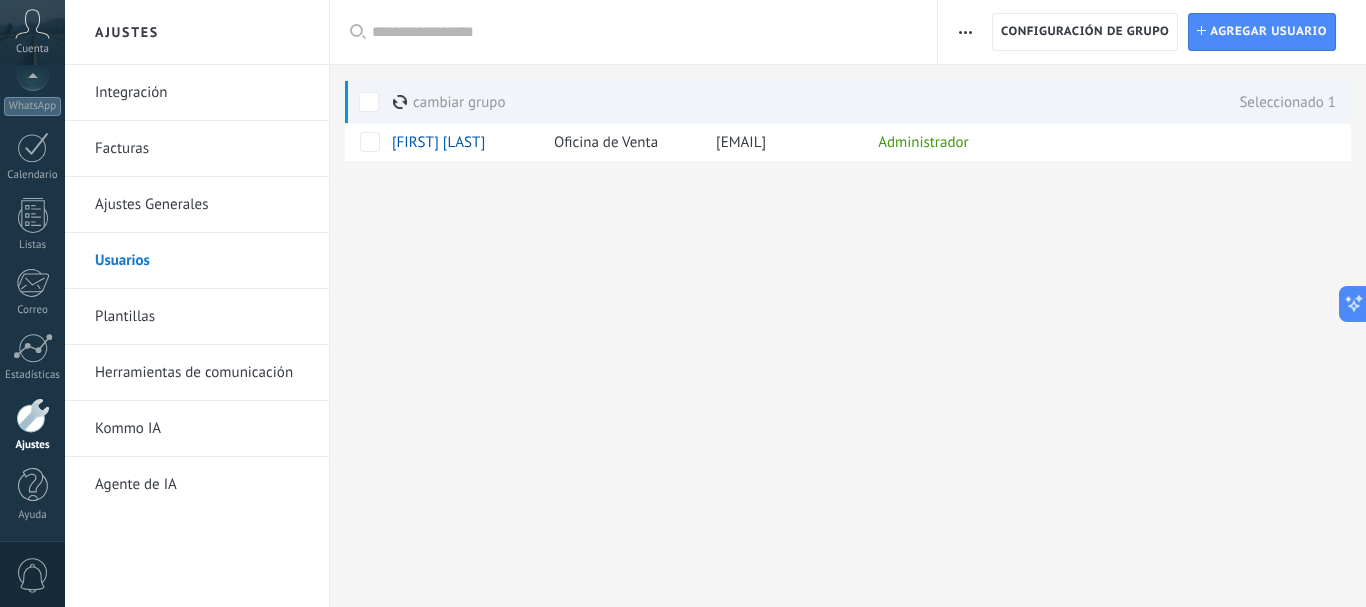 click on "cambiar grupo màs" at bounding box center (449, 102) 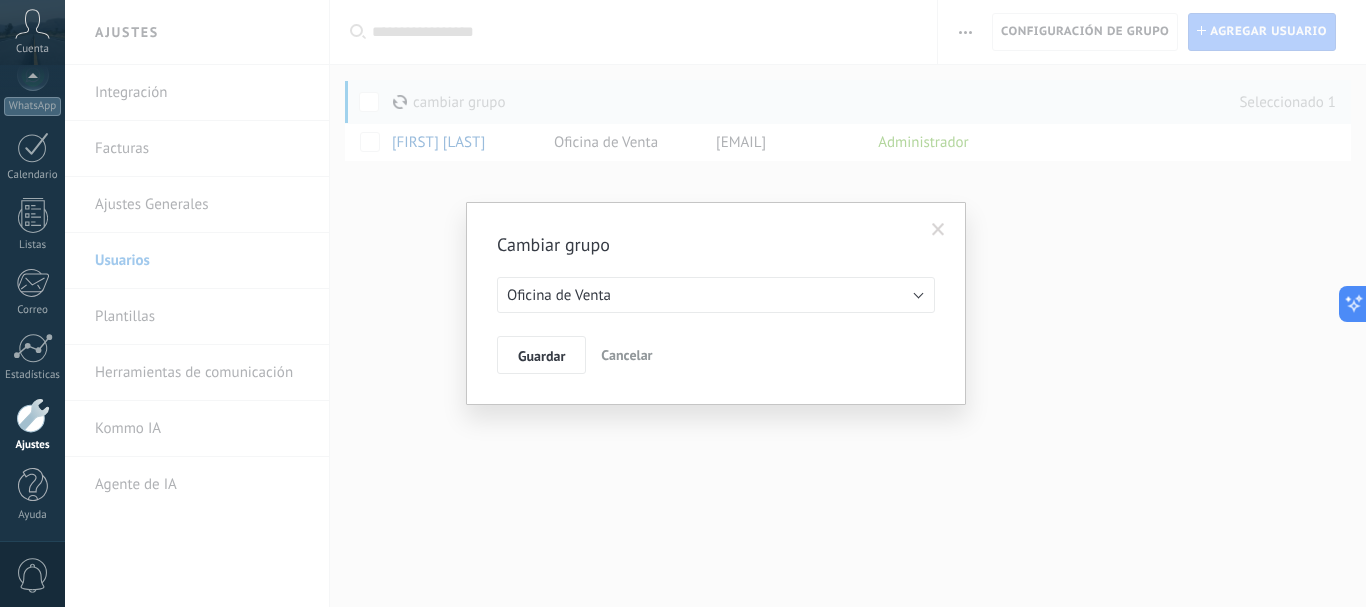 click at bounding box center [938, 230] 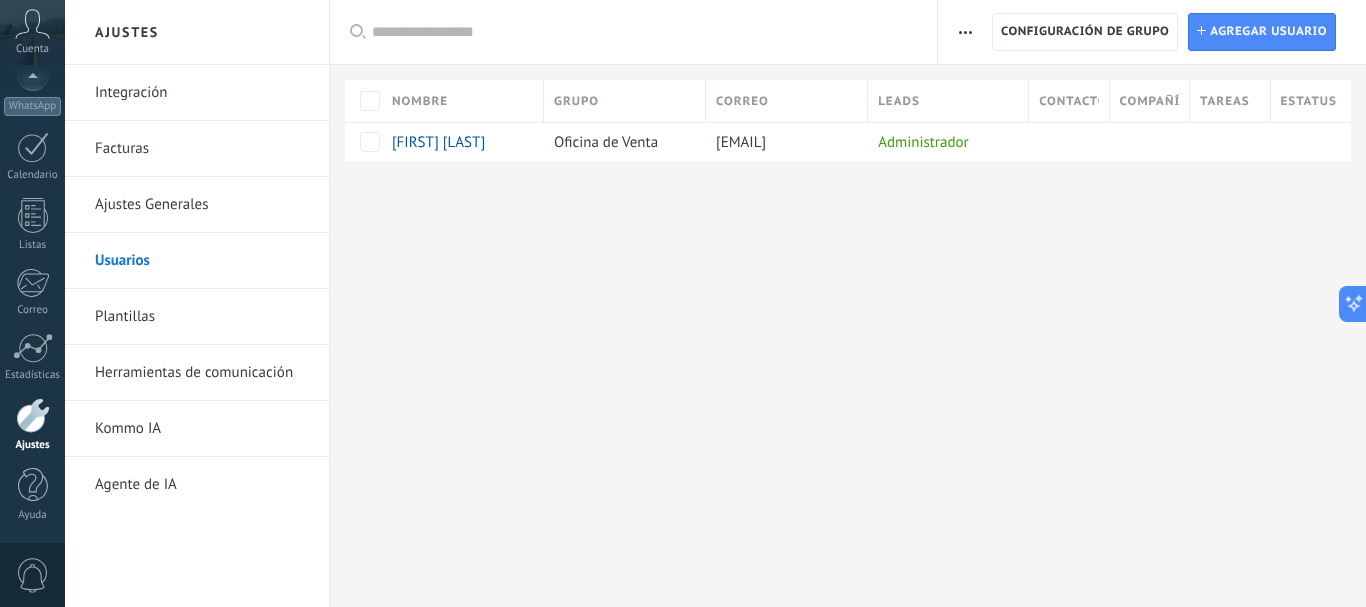 click on "Herramientas de comunicación" at bounding box center (202, 373) 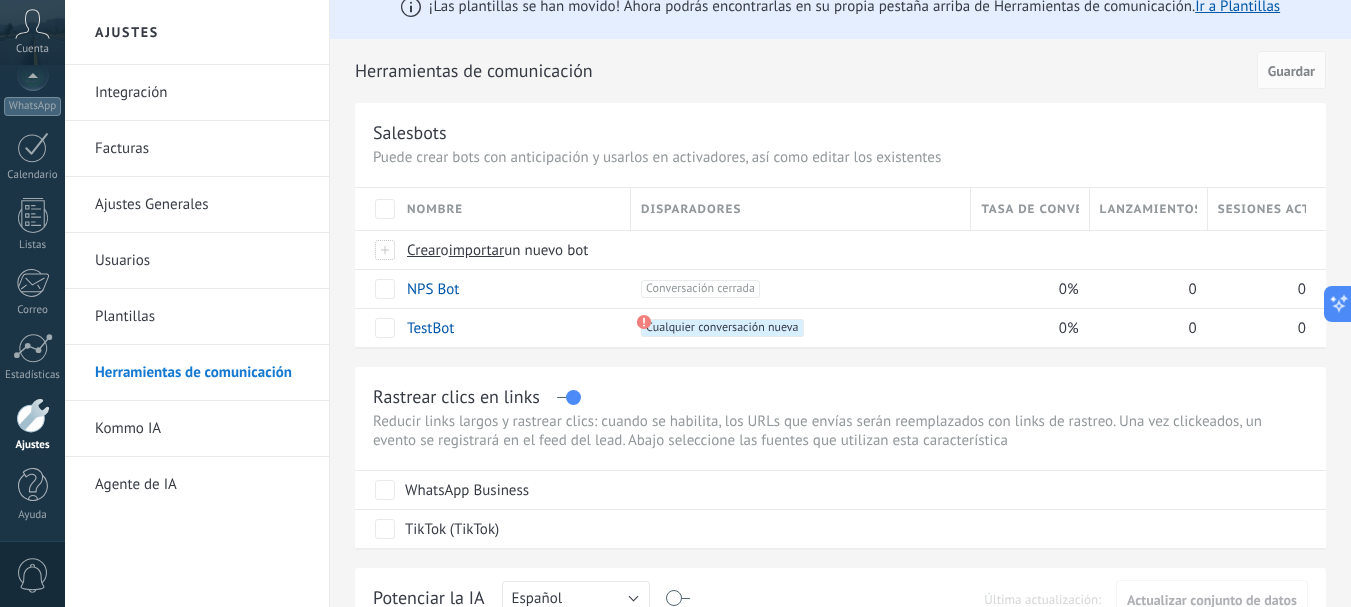 scroll, scrollTop: 0, scrollLeft: 0, axis: both 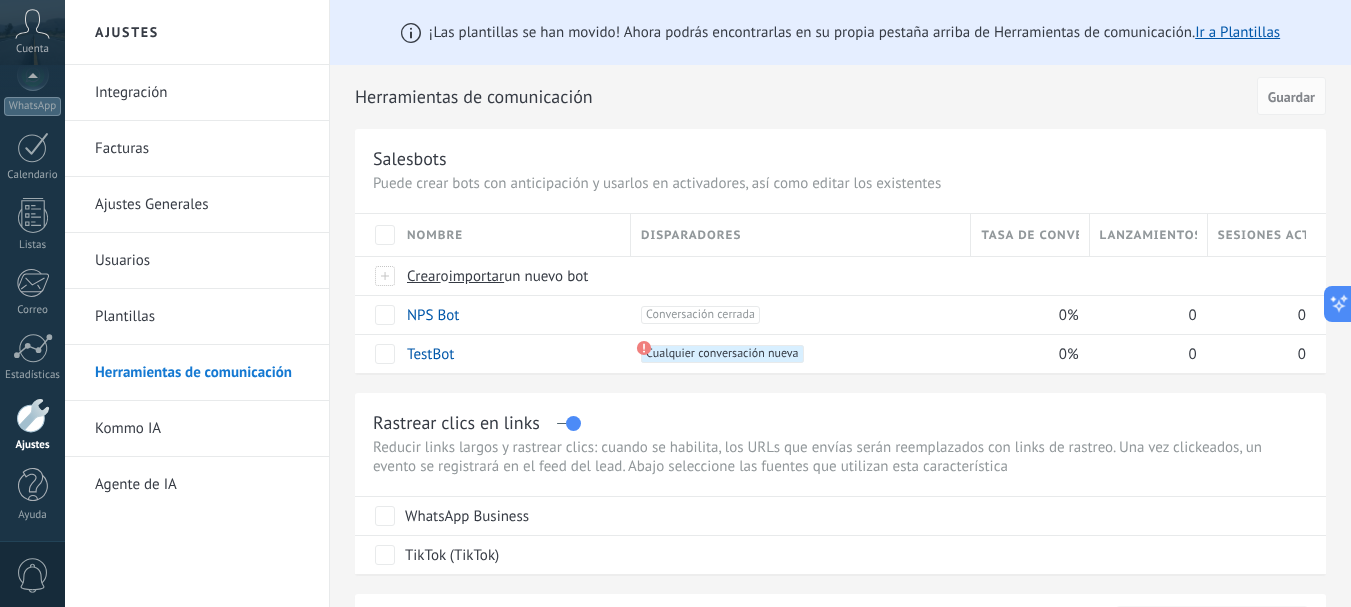 click on "Ajustes Generales" at bounding box center [202, 205] 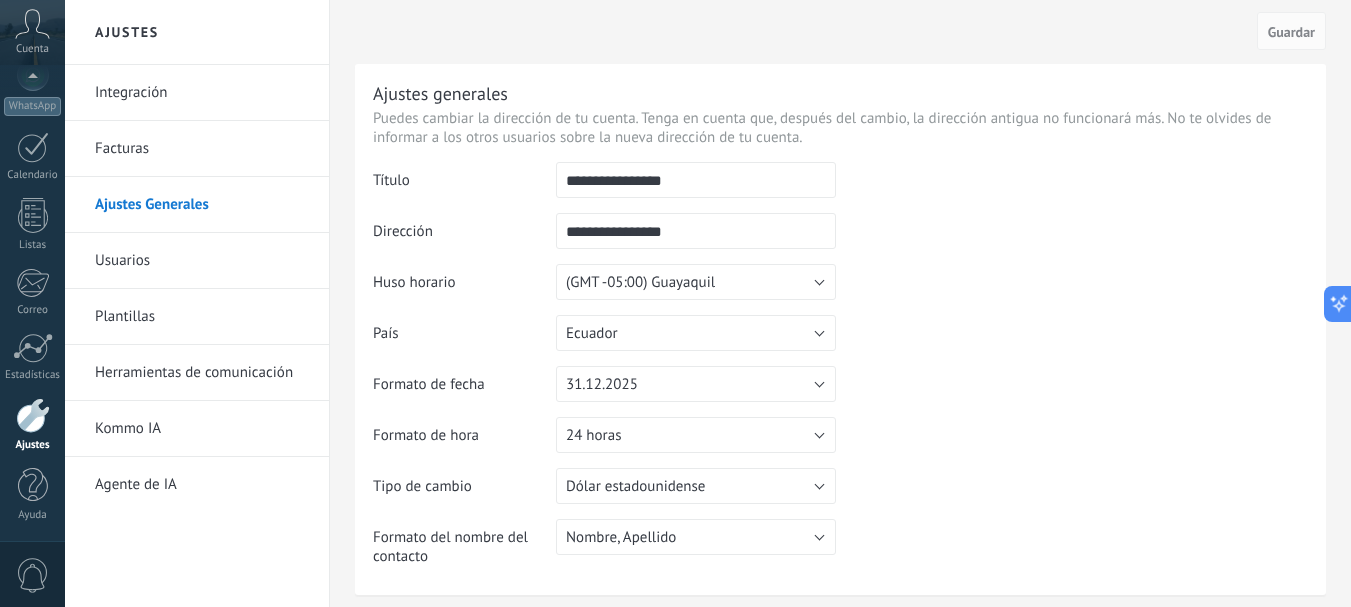click on "Usuarios" at bounding box center (202, 261) 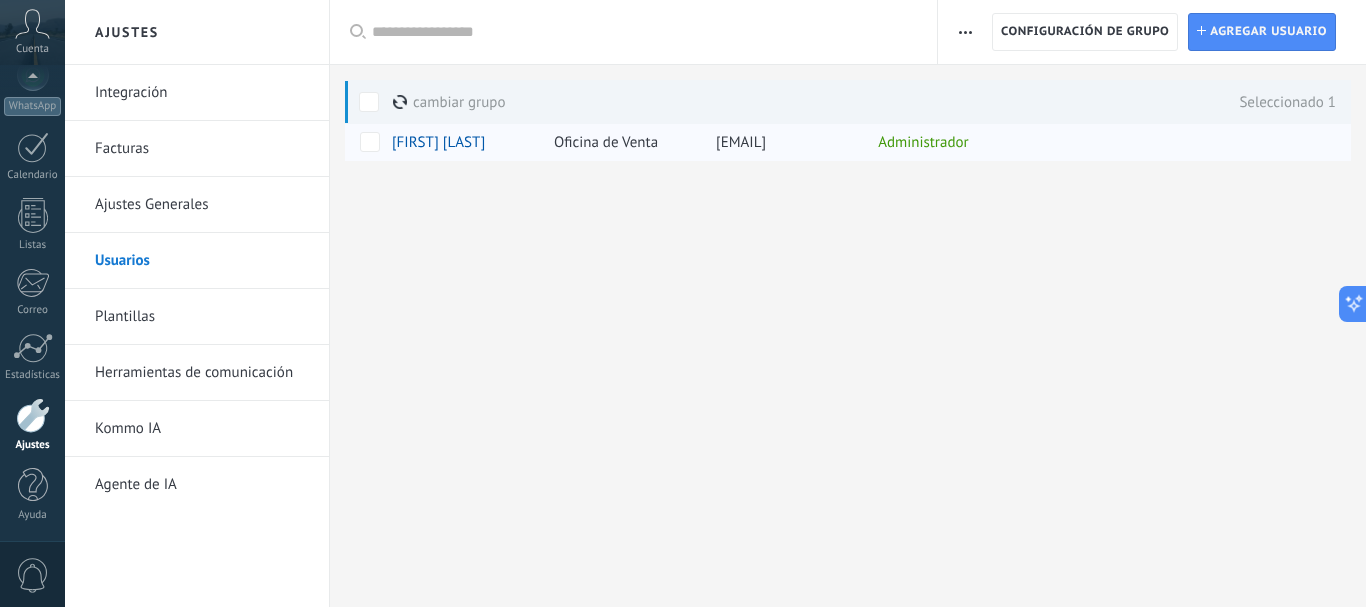 click on "[FIRST] [LAST]" at bounding box center (438, 142) 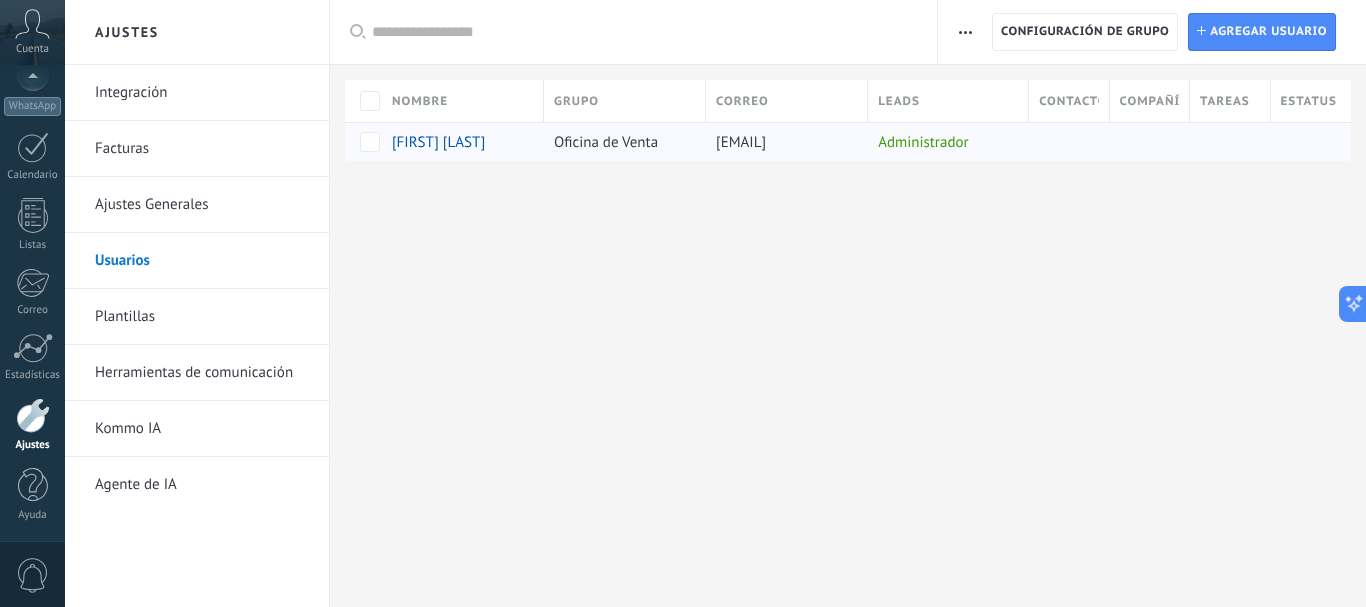 click on "[FIRST] [LAST]" at bounding box center [438, 142] 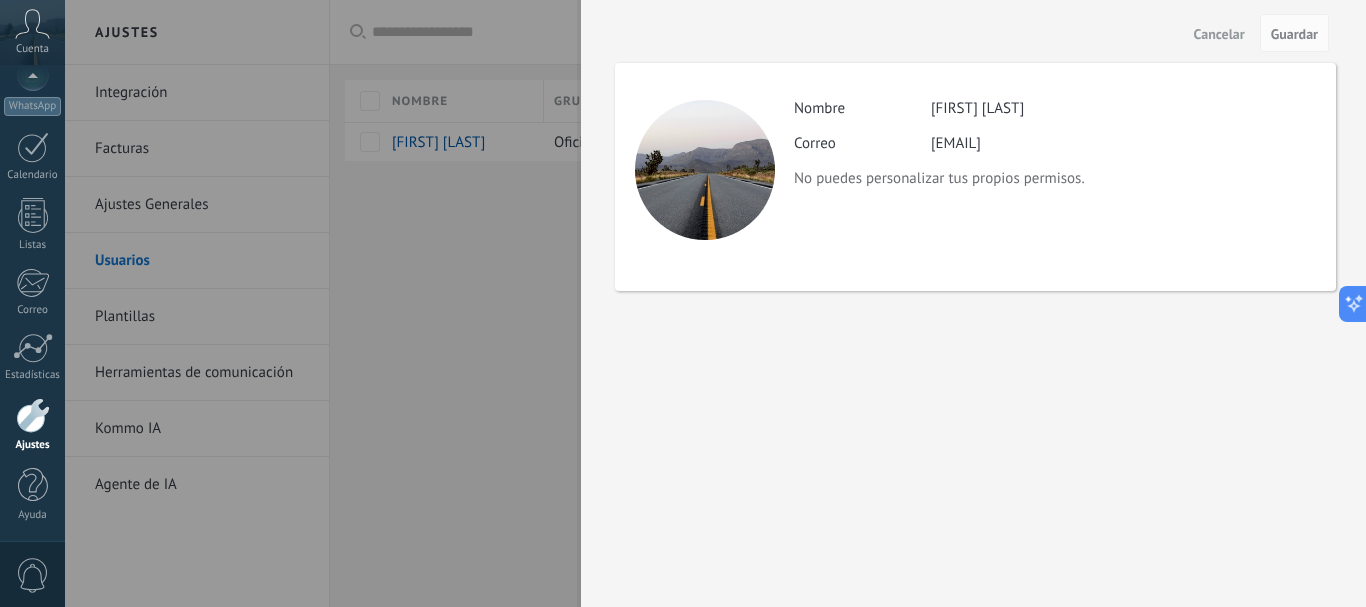 click on "[EMAIL]" at bounding box center (956, 143) 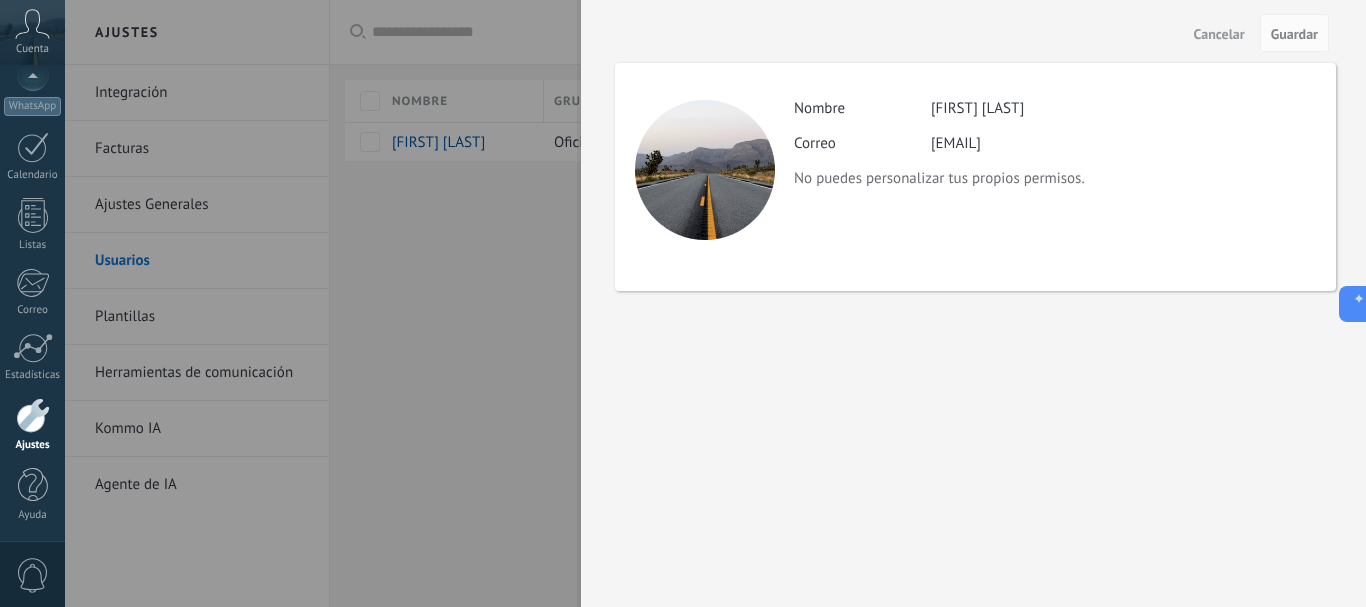 click on "Actividad Nombre [FIRST] [LAST] Correo [EMAIL] No puedes personalizar tus propios permisos." at bounding box center (975, 177) 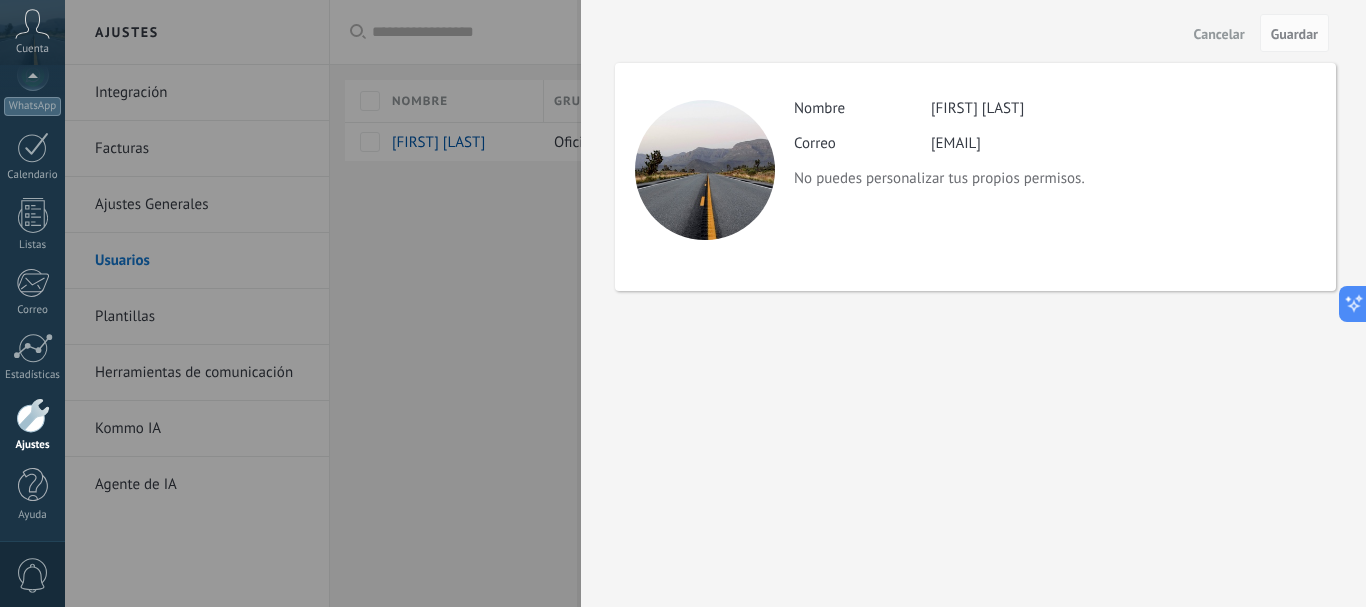 click on "Cancelar" at bounding box center (1219, 33) 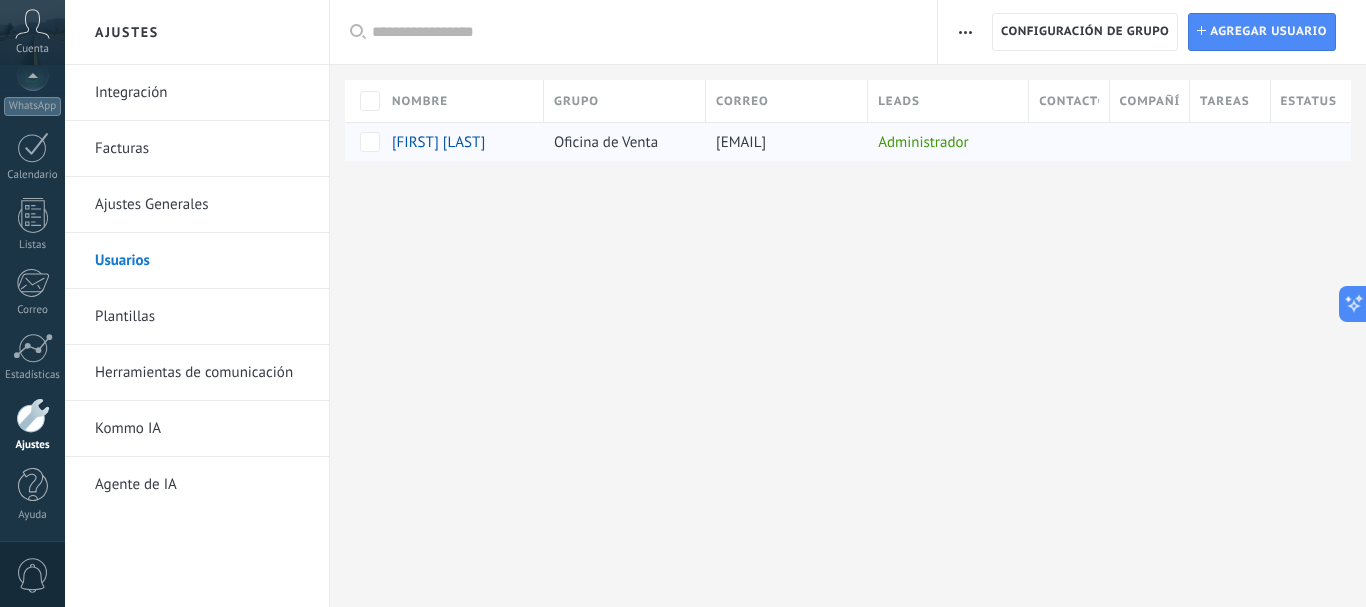 click on "Administrador" at bounding box center (943, 142) 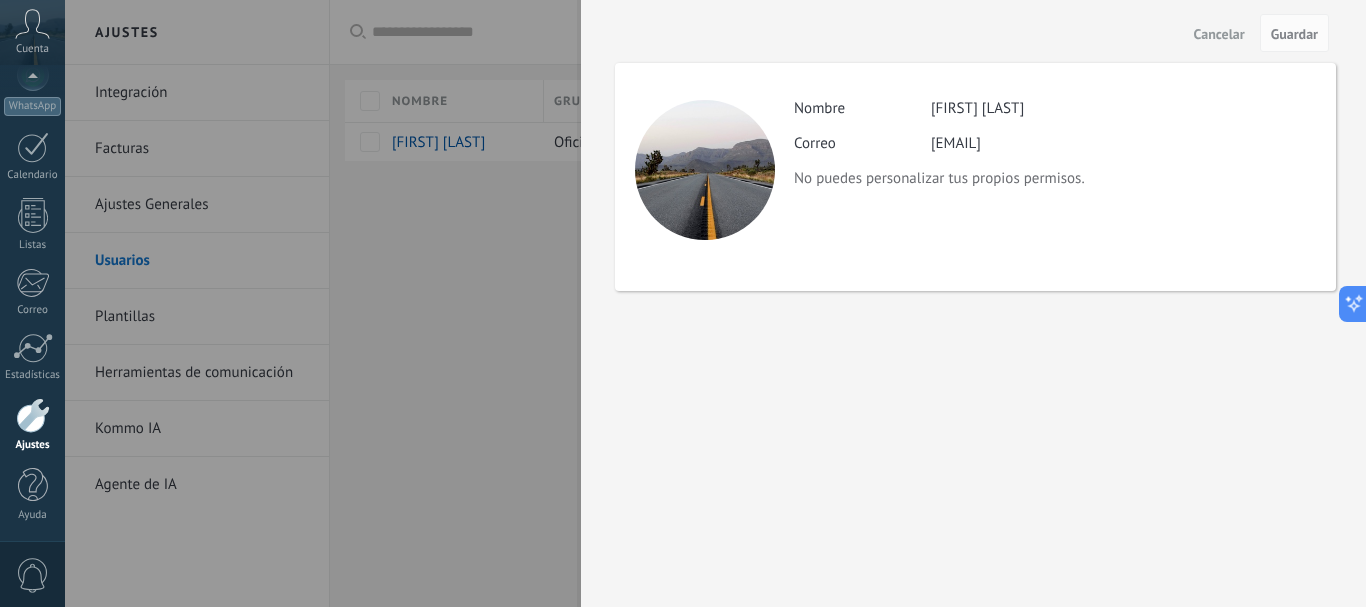 click on "Cancelar" at bounding box center (1219, 34) 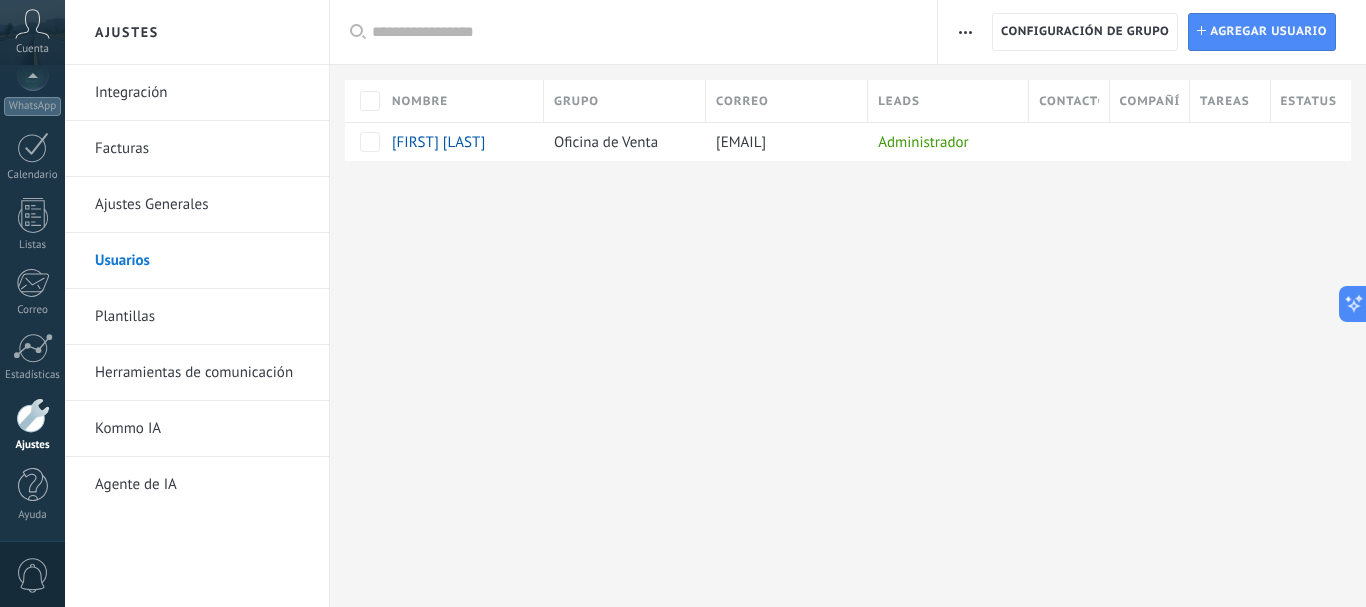 click 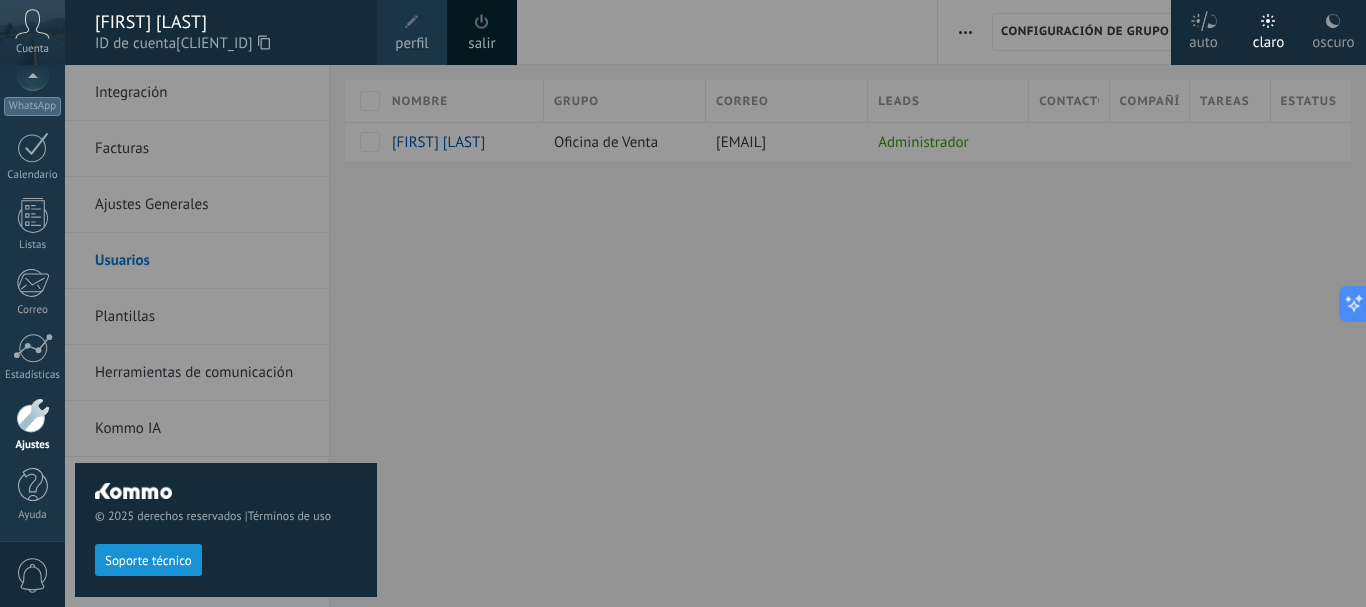 click on "perfil" at bounding box center (411, 44) 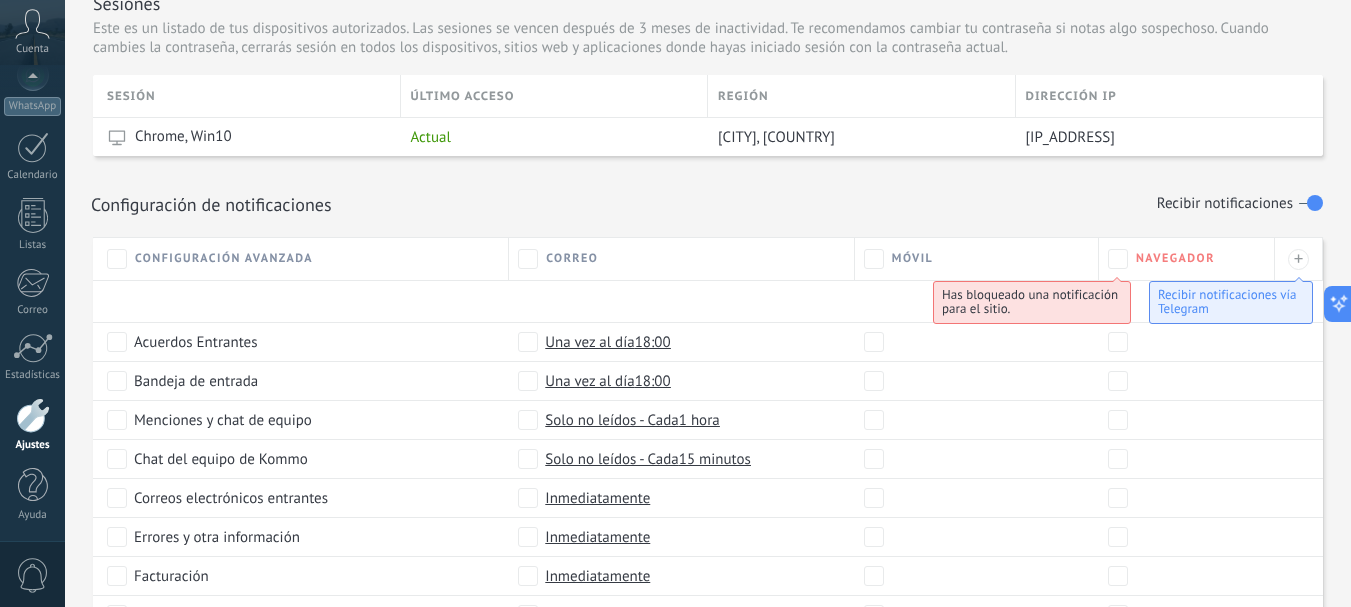 scroll, scrollTop: 623, scrollLeft: 0, axis: vertical 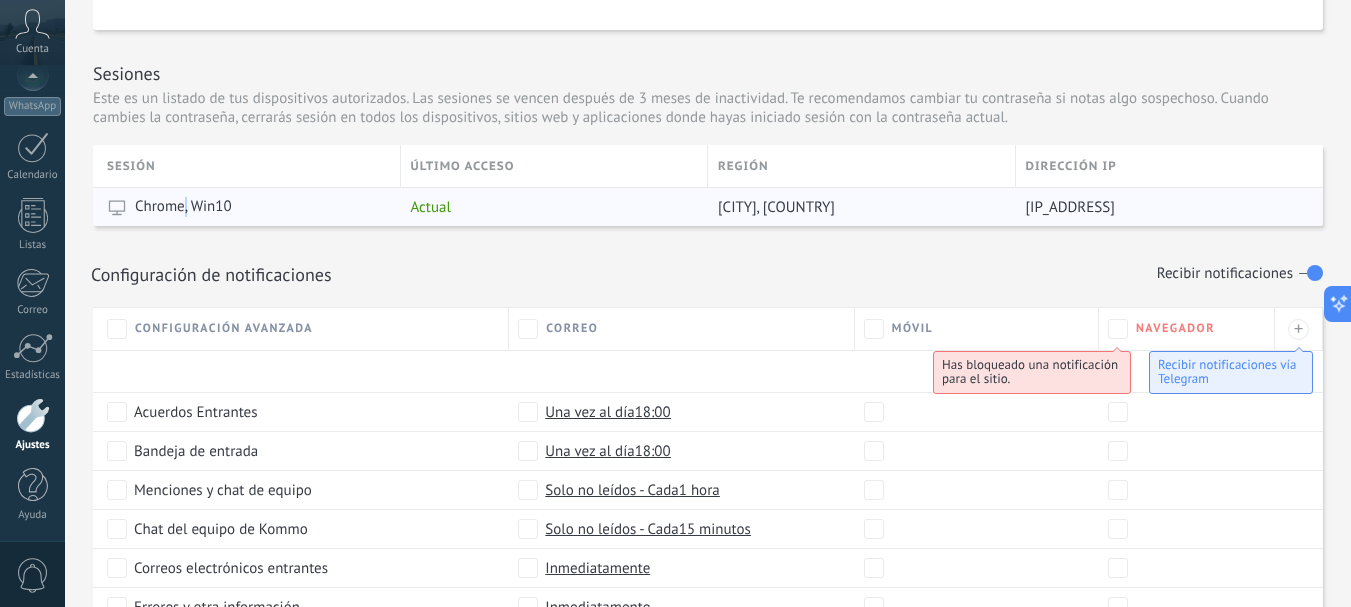 click on "Chrome, Win10" at bounding box center [183, 207] 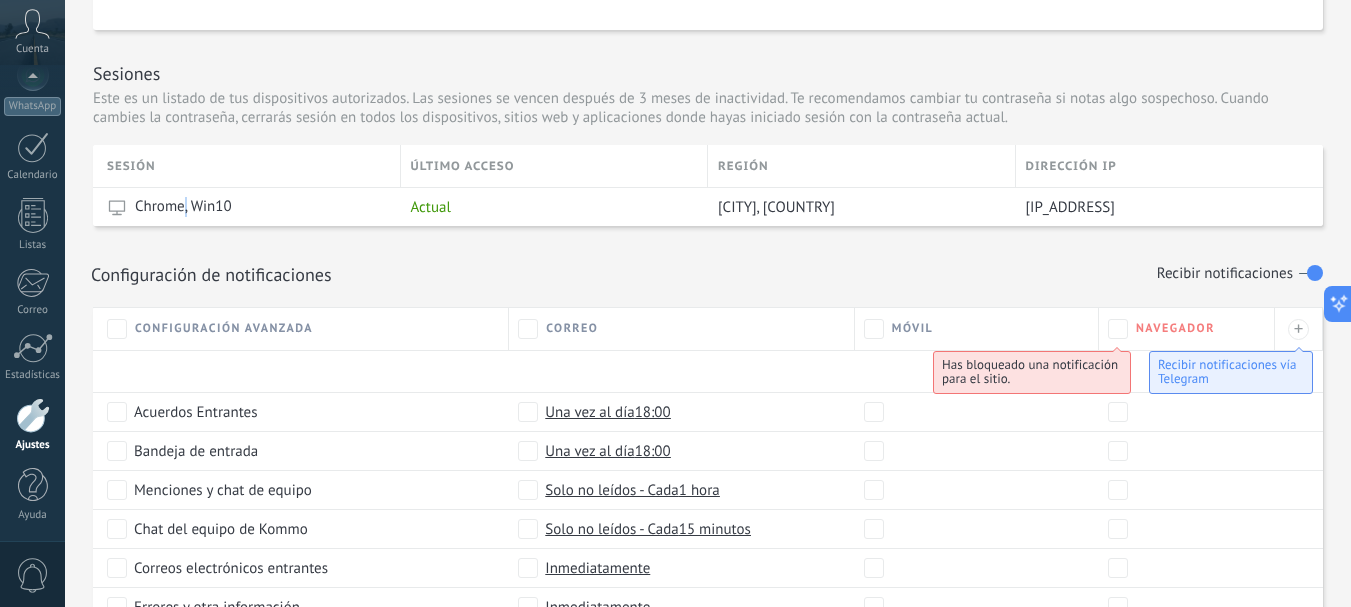 click on "Configuración avanzada" at bounding box center (302, 329) 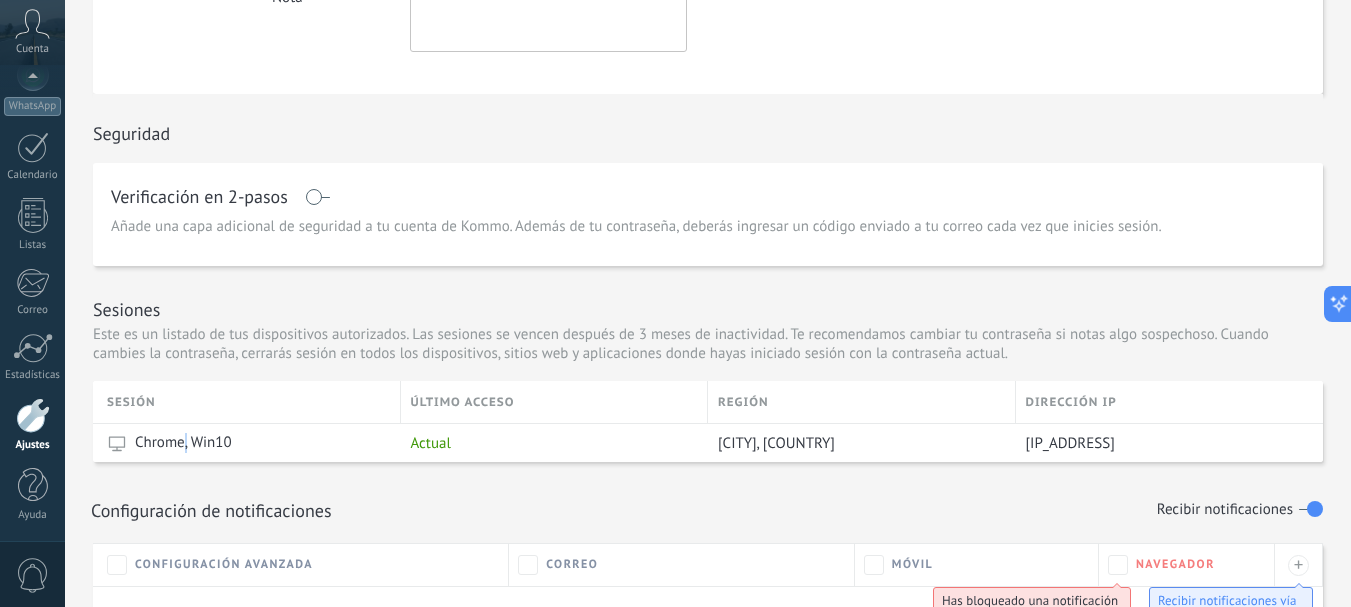 scroll, scrollTop: 323, scrollLeft: 0, axis: vertical 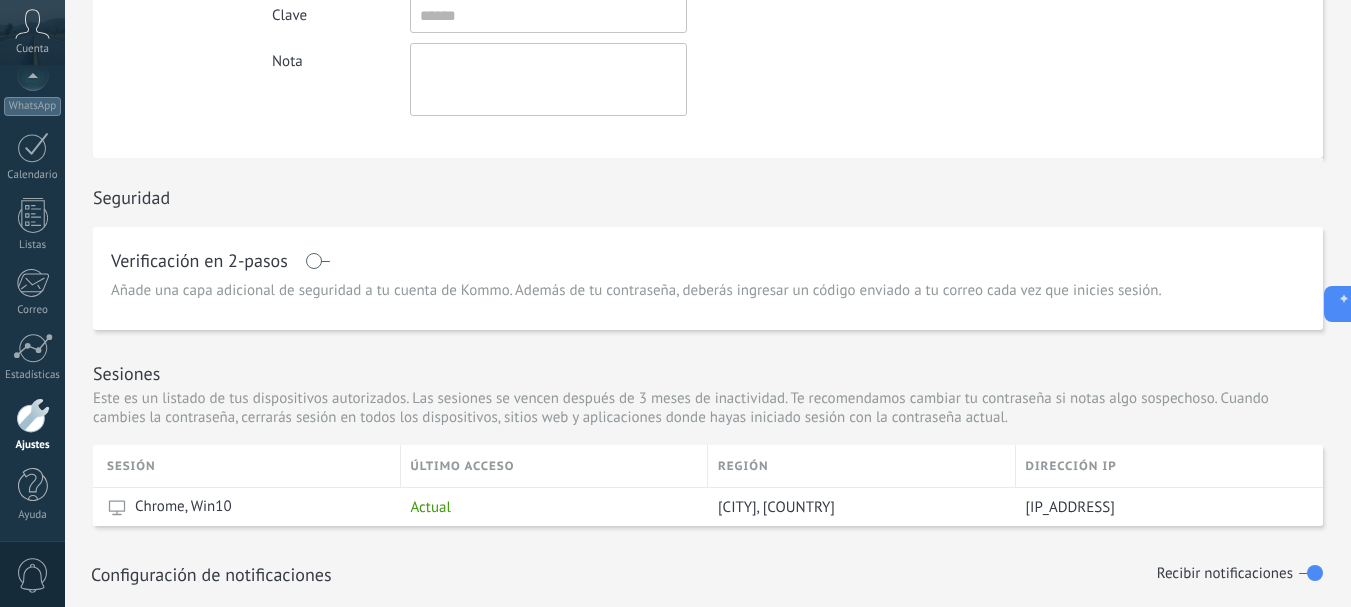 click at bounding box center [317, 261] 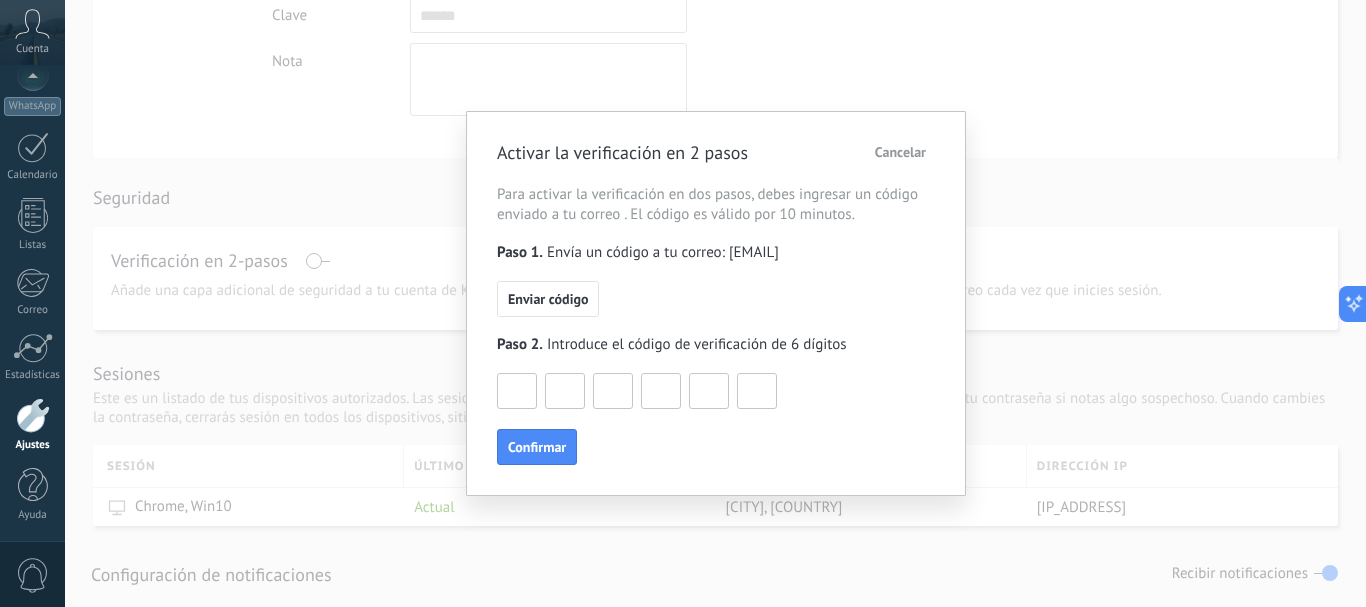 click on "Cancelar" at bounding box center (900, 152) 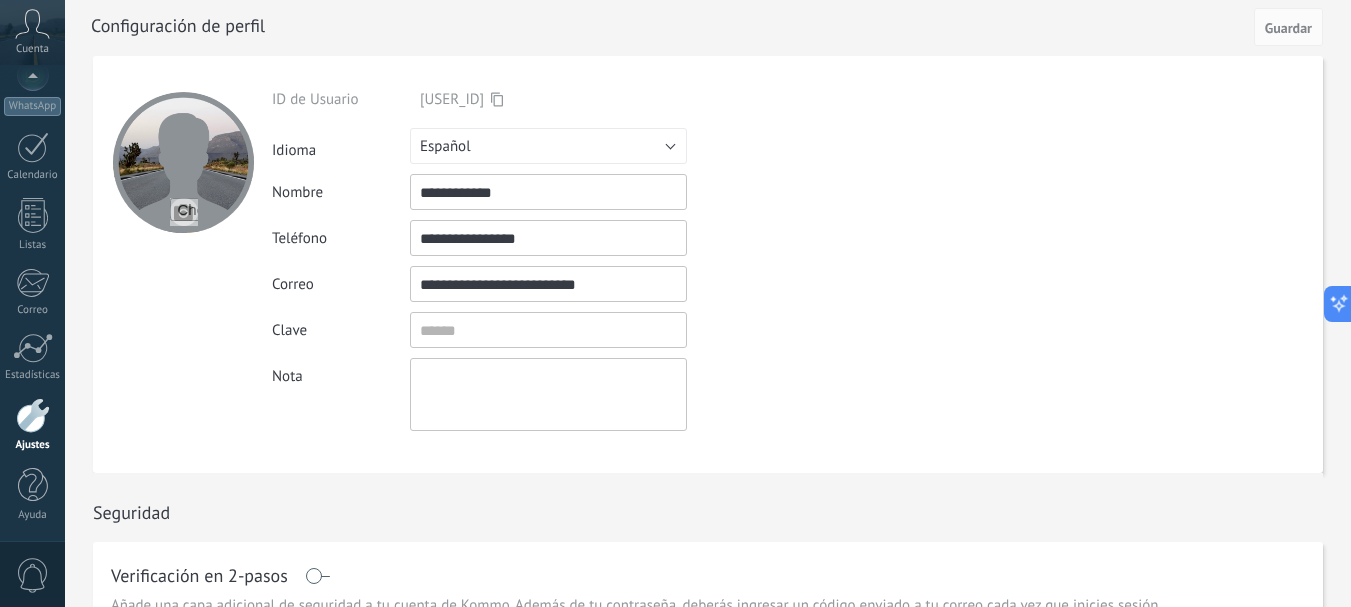 scroll, scrollTop: 0, scrollLeft: 0, axis: both 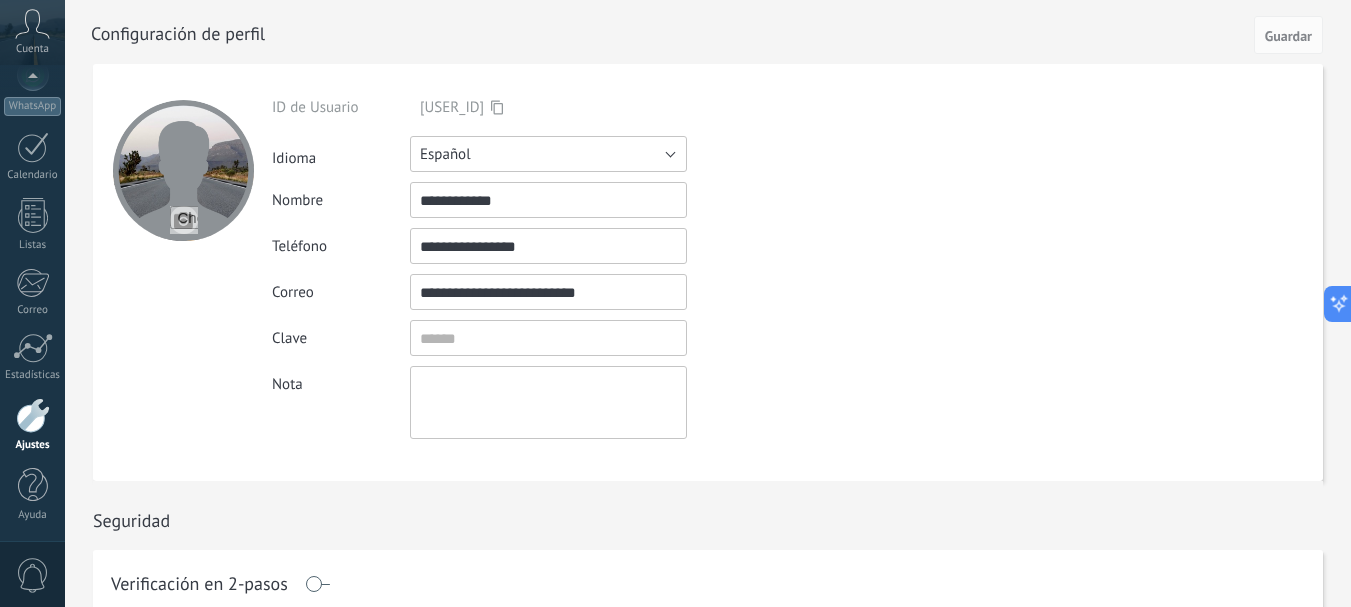 click on "Español" at bounding box center (548, 154) 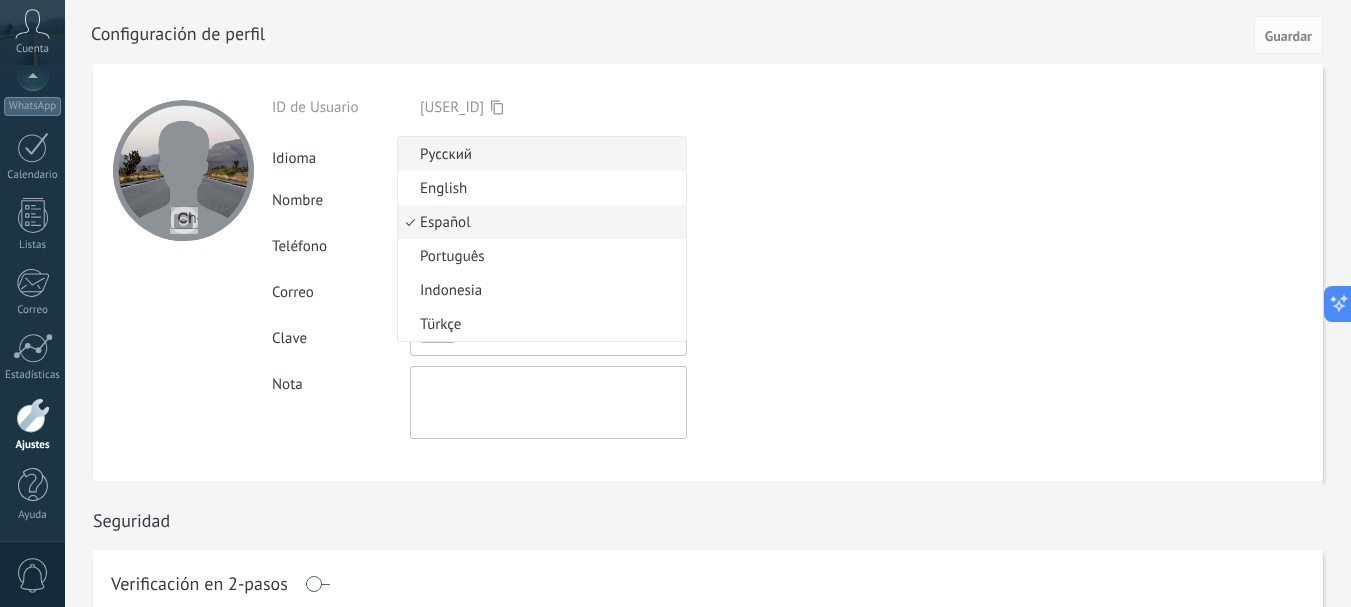 click on "Русский" at bounding box center (539, 154) 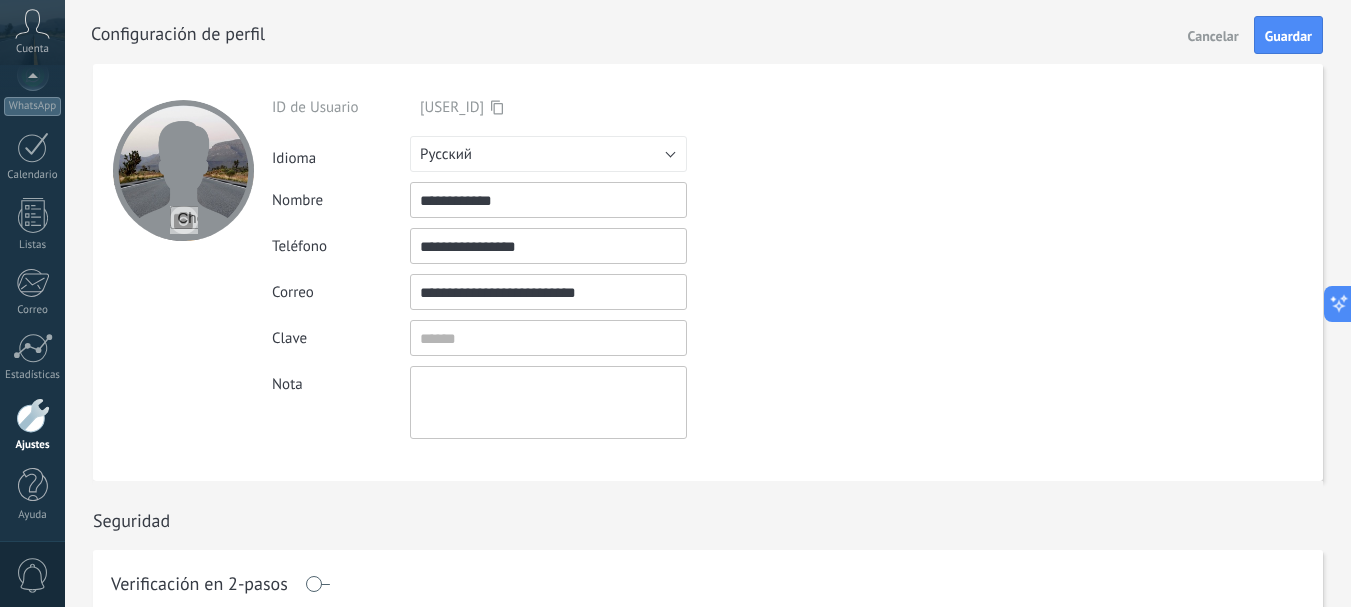 click on "Idioma Русский English Español Português Indonesia Türkçe Русский" at bounding box center [595, 154] 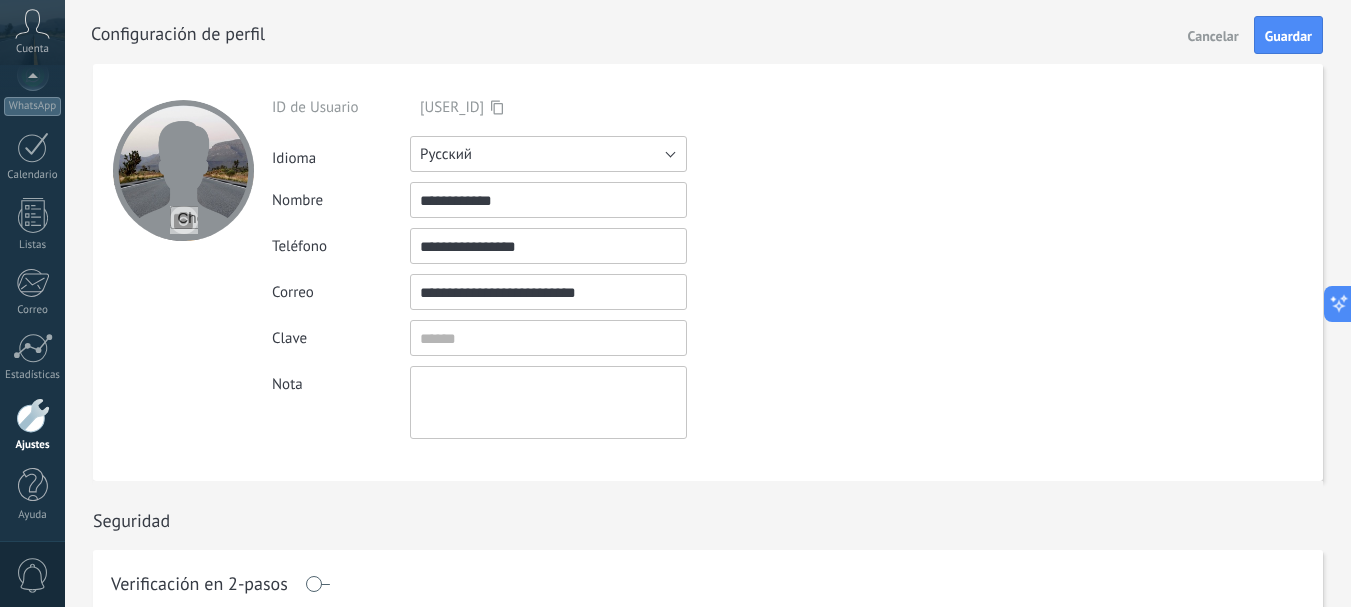 click on "Русский" at bounding box center [548, 154] 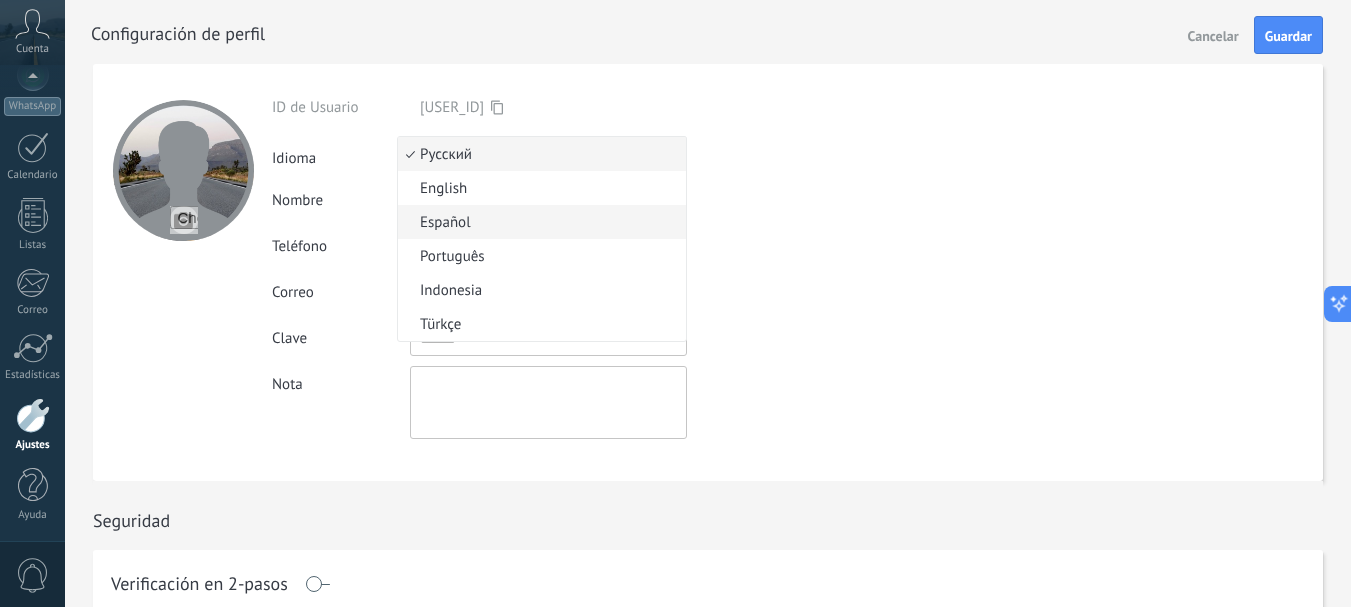 click on "Español" at bounding box center [542, 222] 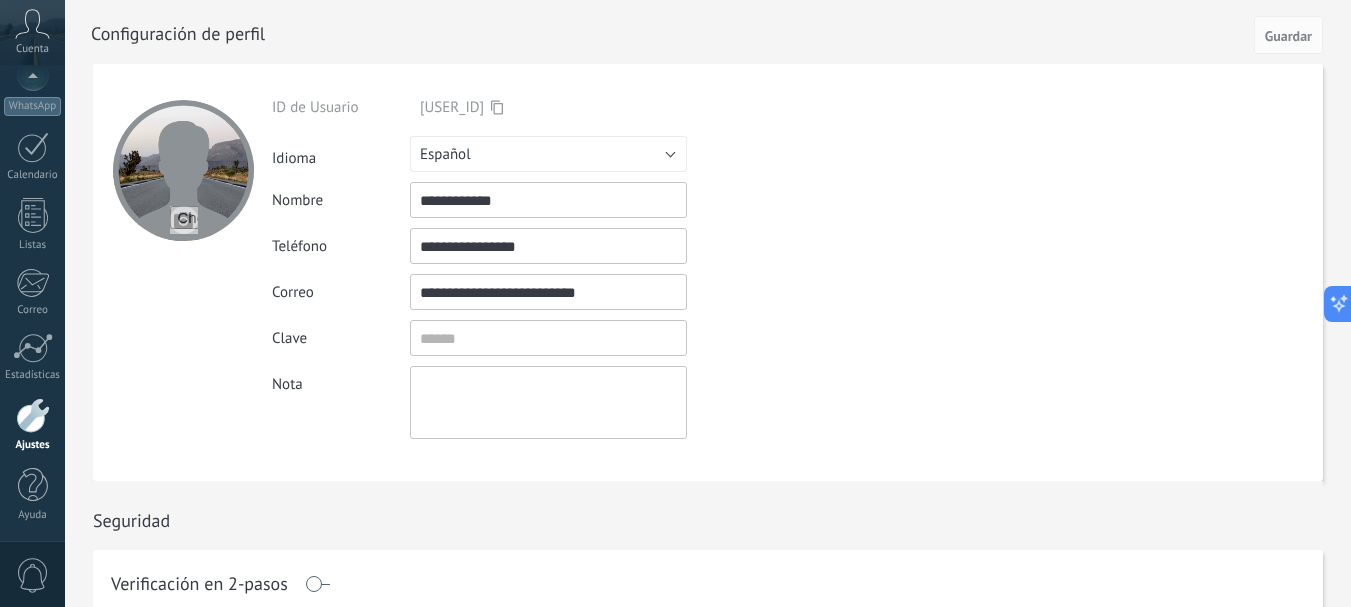 click on "**********" at bounding box center (595, 200) 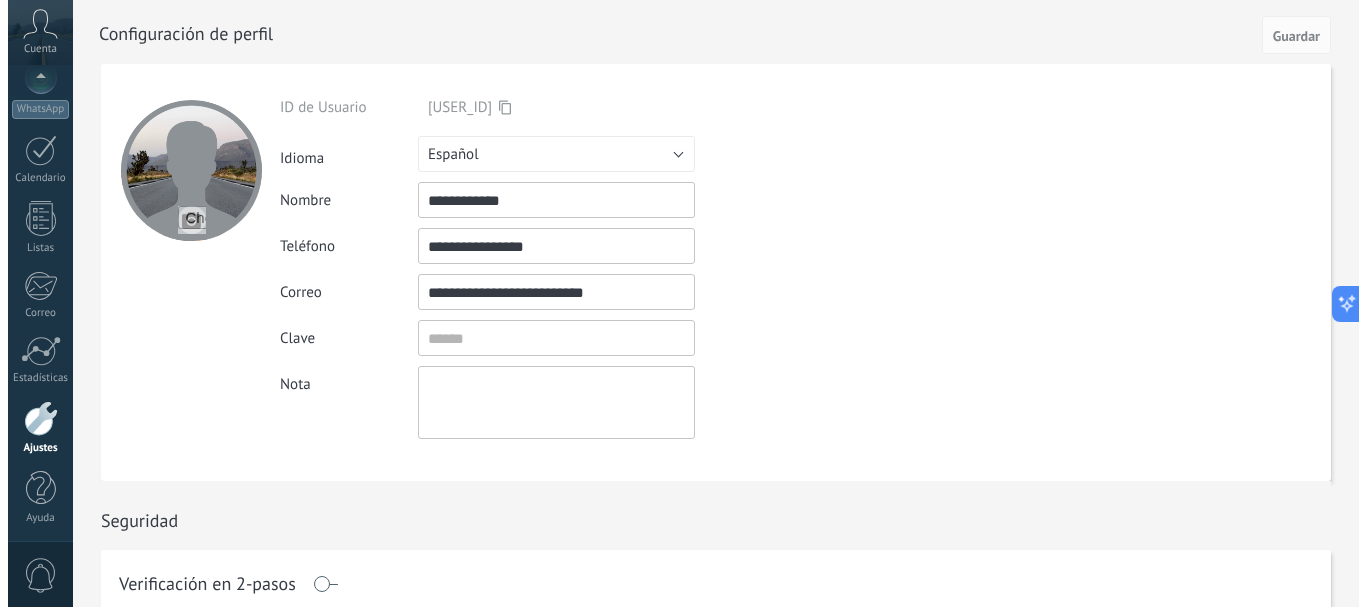 scroll, scrollTop: 225, scrollLeft: 0, axis: vertical 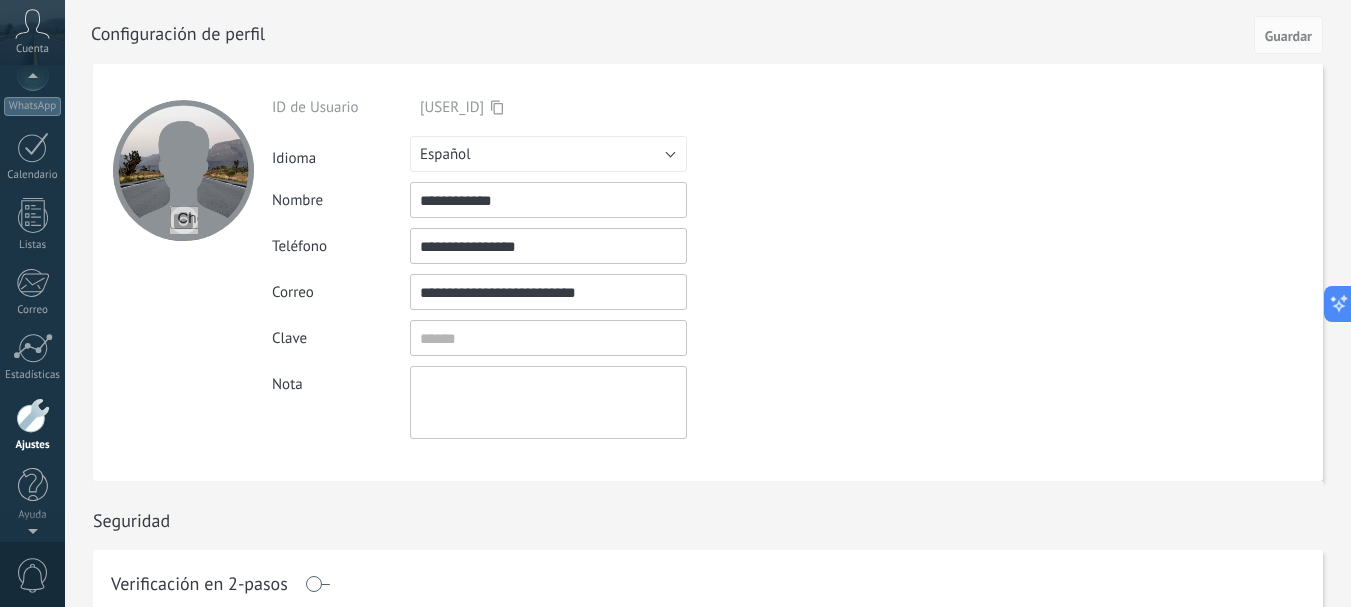 click on "Cuenta" at bounding box center [32, 32] 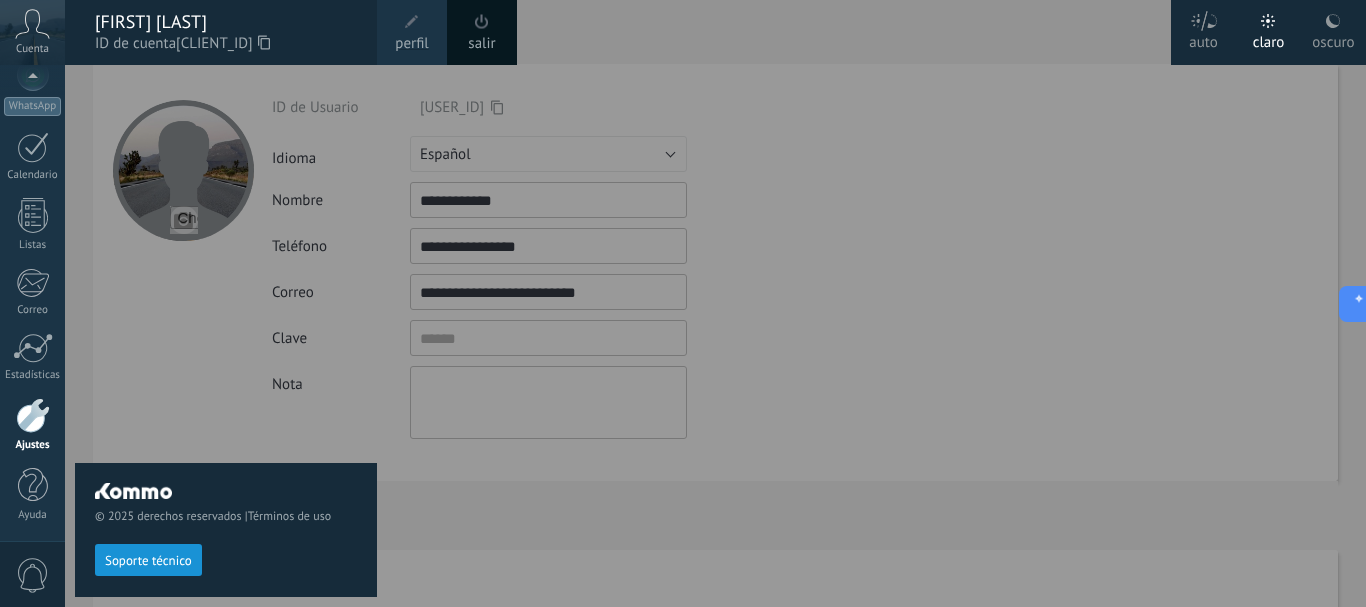 click on "Soporte técnico" at bounding box center (148, 561) 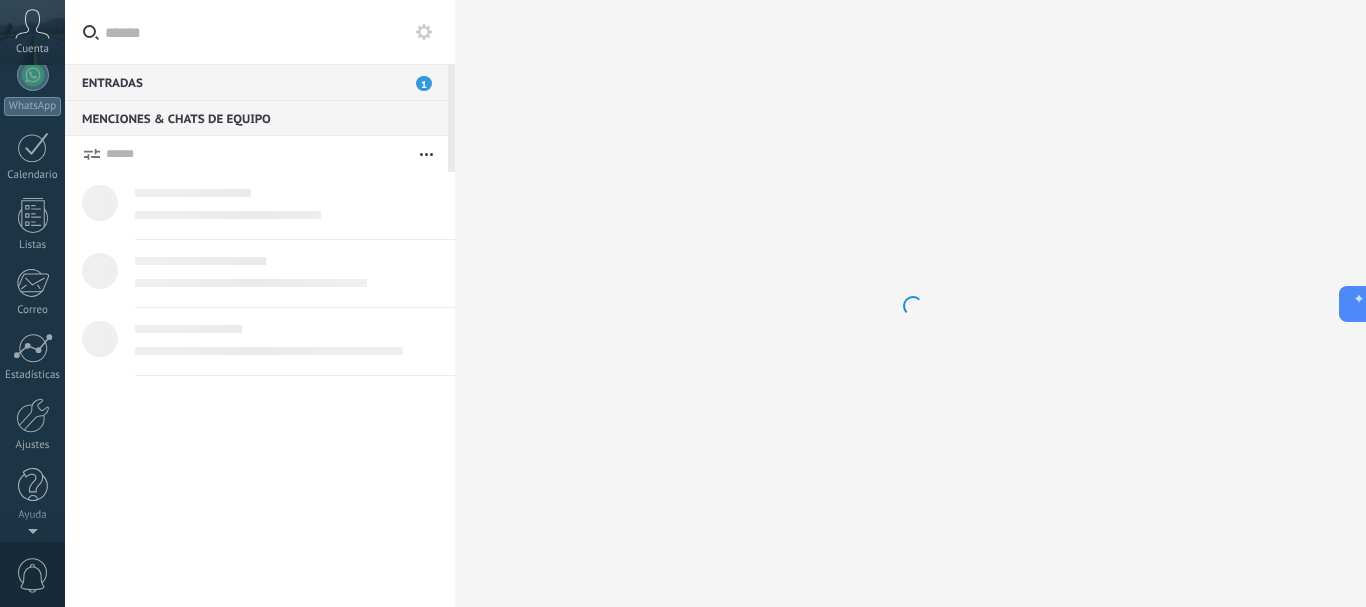 scroll, scrollTop: 0, scrollLeft: 0, axis: both 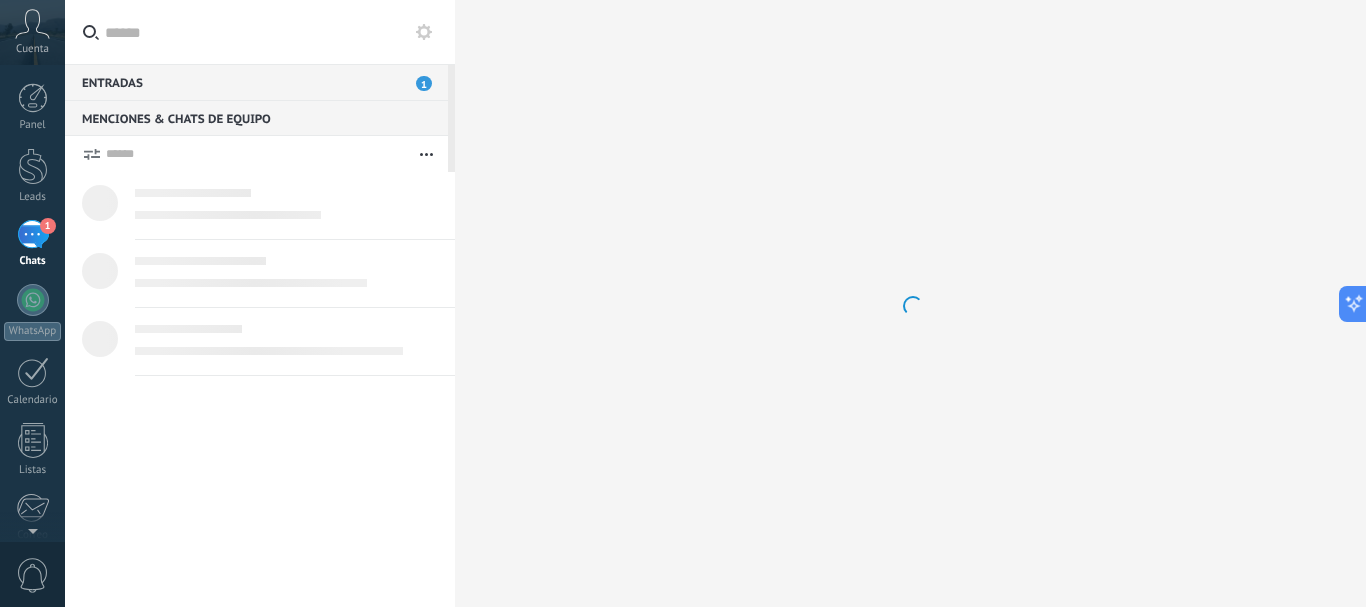type on "*******" 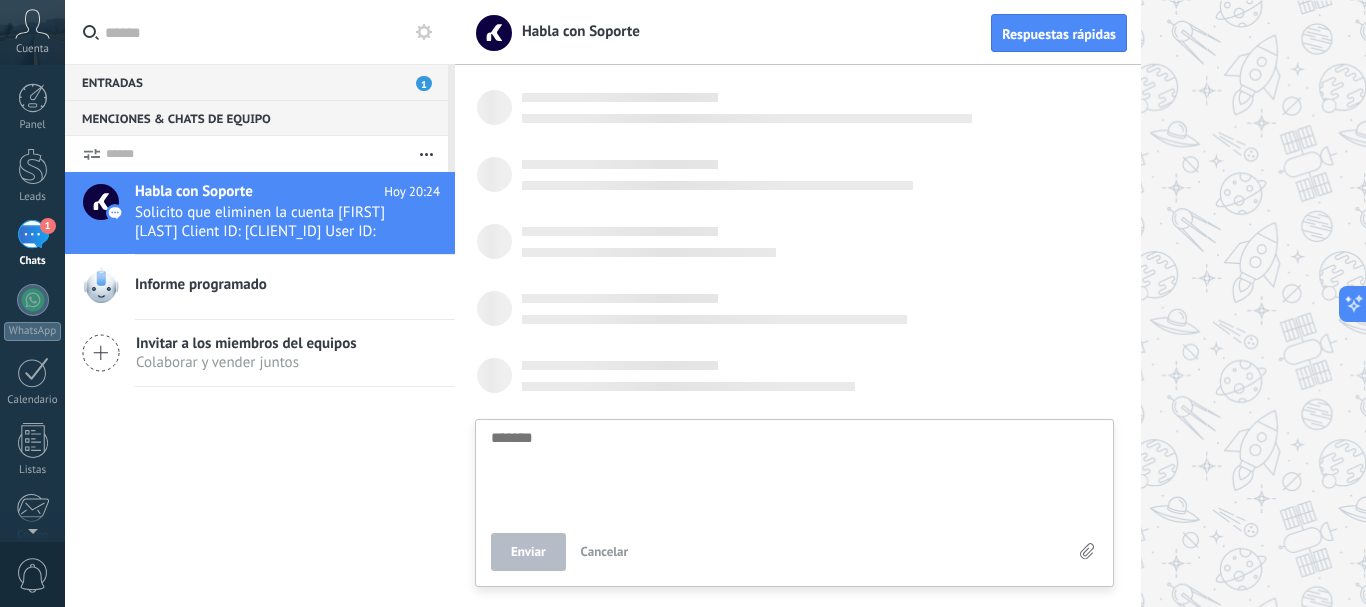 scroll, scrollTop: 19, scrollLeft: 0, axis: vertical 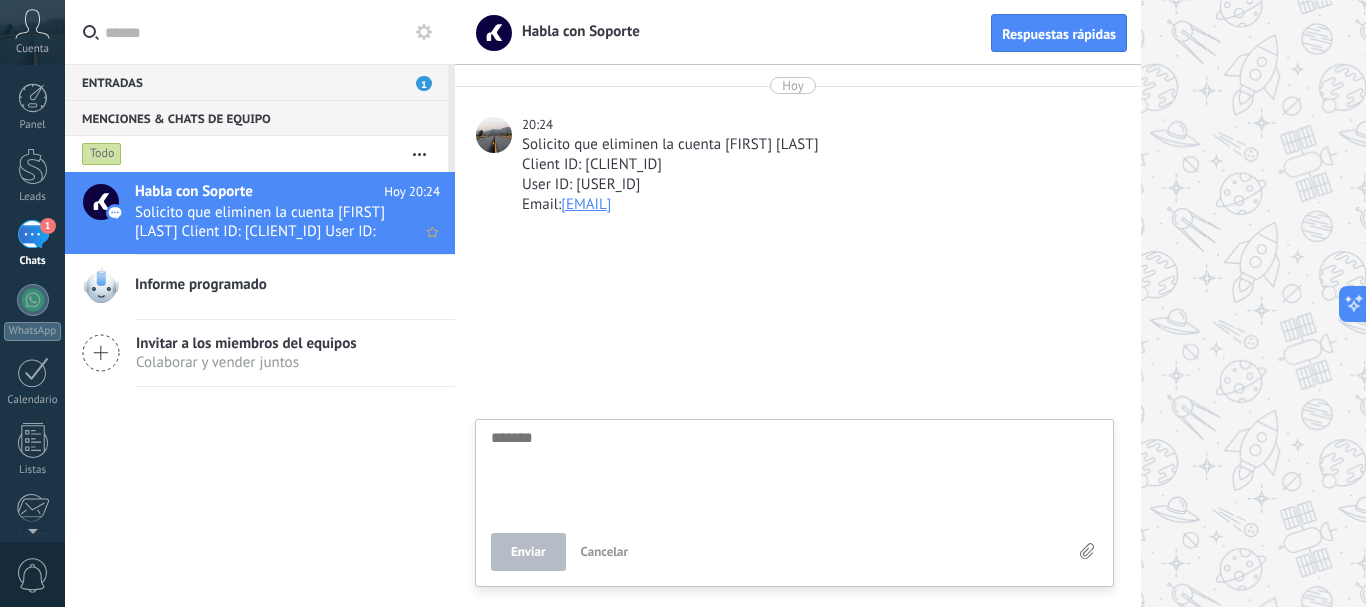 click on "Habla con Soporte" at bounding box center (194, 192) 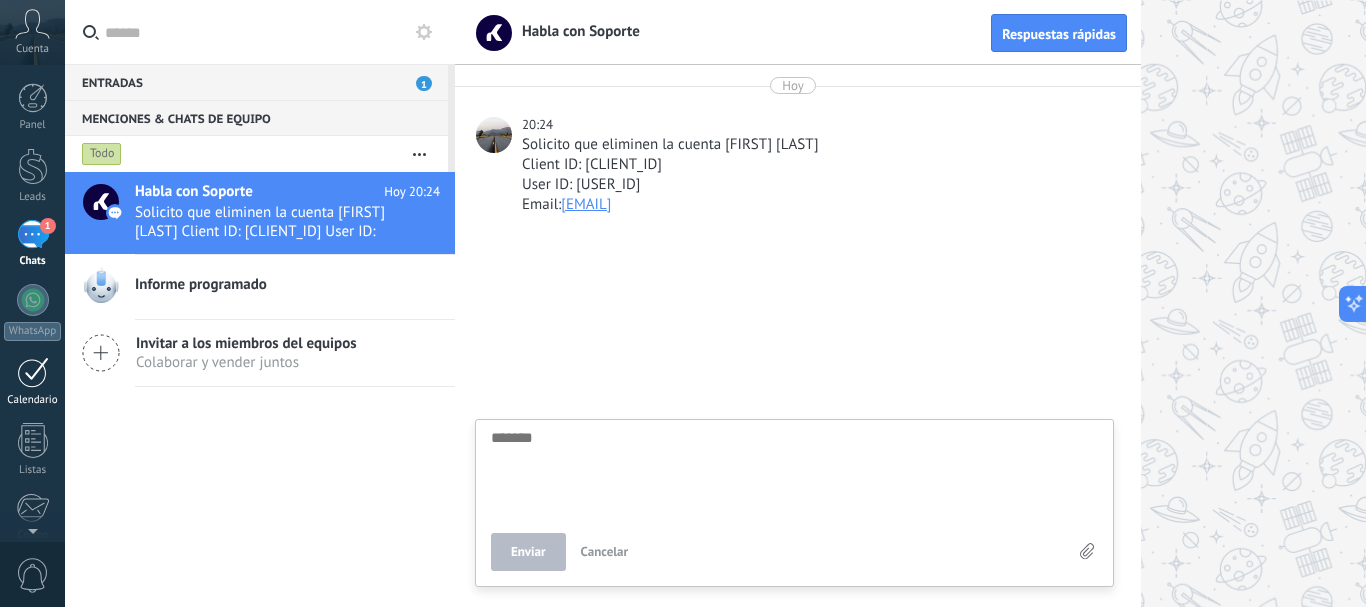 click on "Calendario" at bounding box center [32, 382] 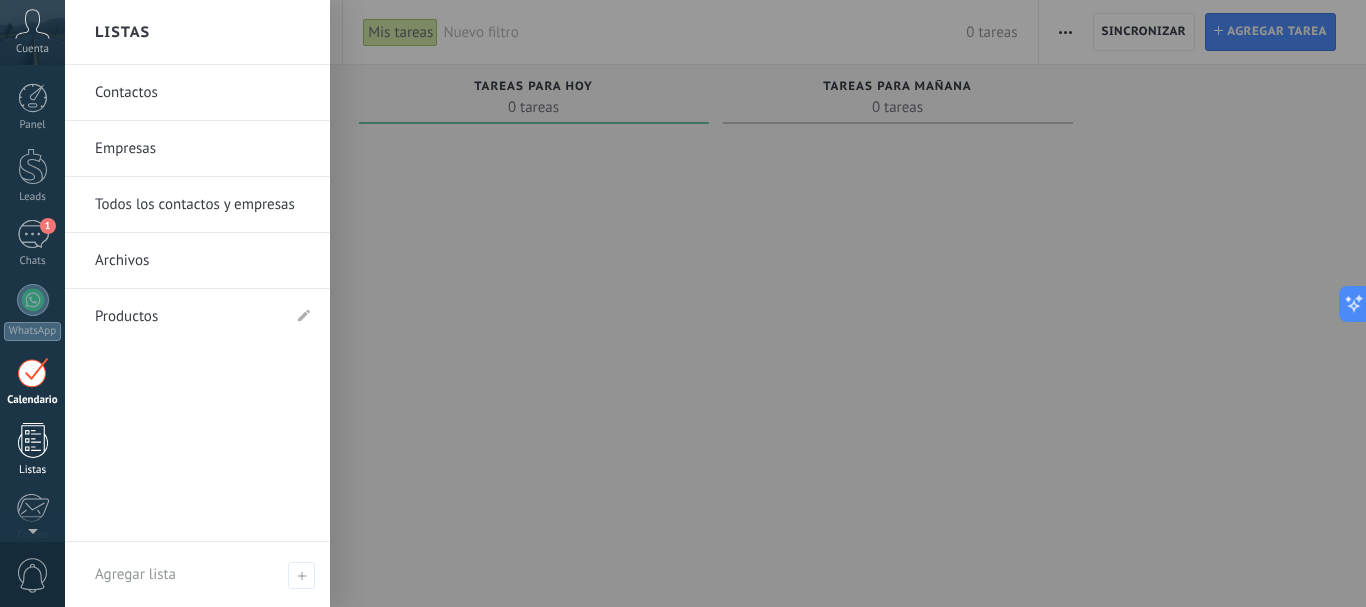 click at bounding box center (33, 440) 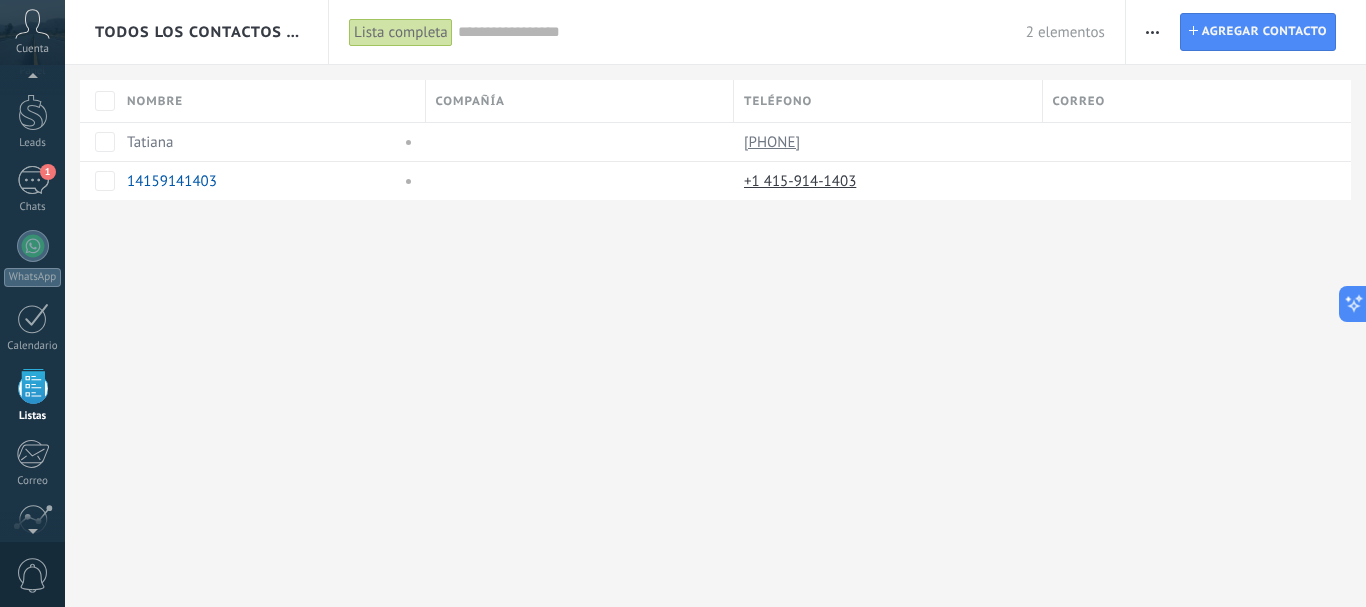 scroll, scrollTop: 57, scrollLeft: 0, axis: vertical 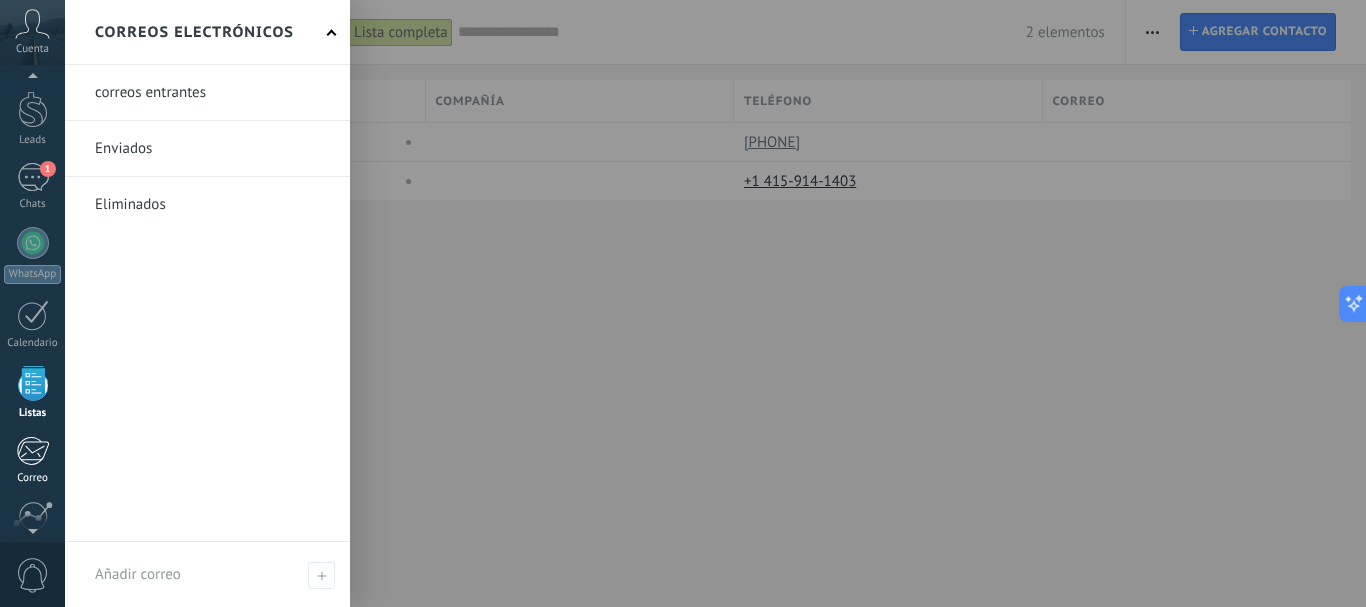 click at bounding box center (32, 451) 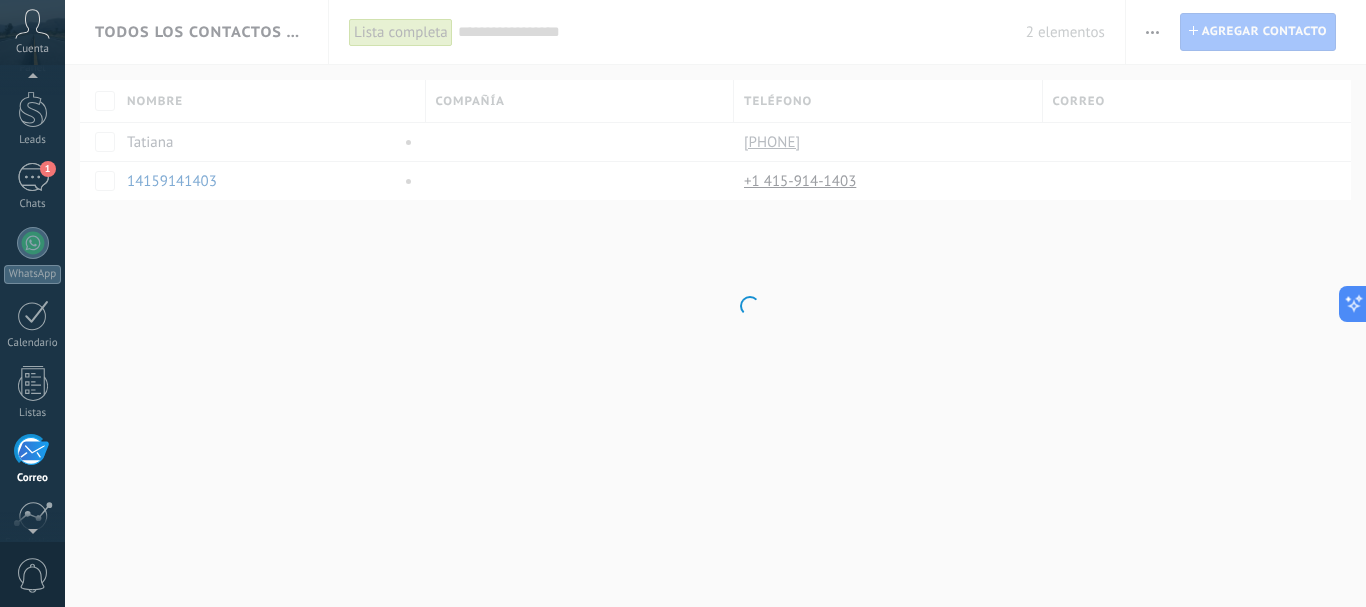 scroll, scrollTop: 194, scrollLeft: 0, axis: vertical 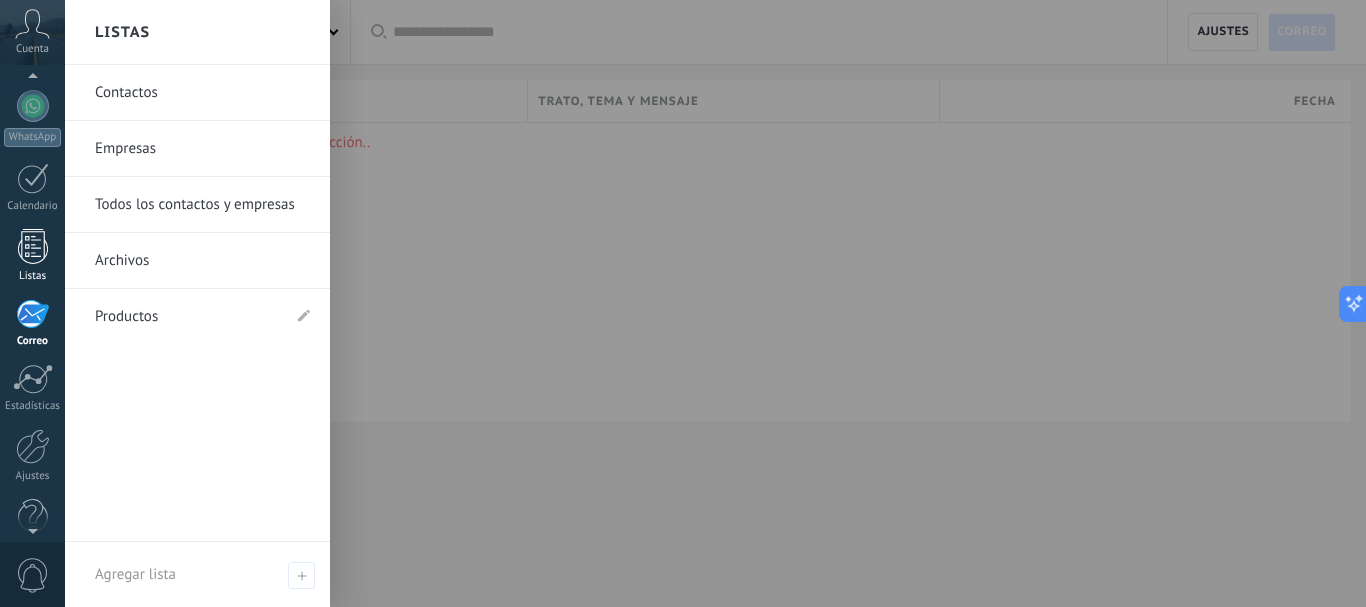 click at bounding box center [33, 246] 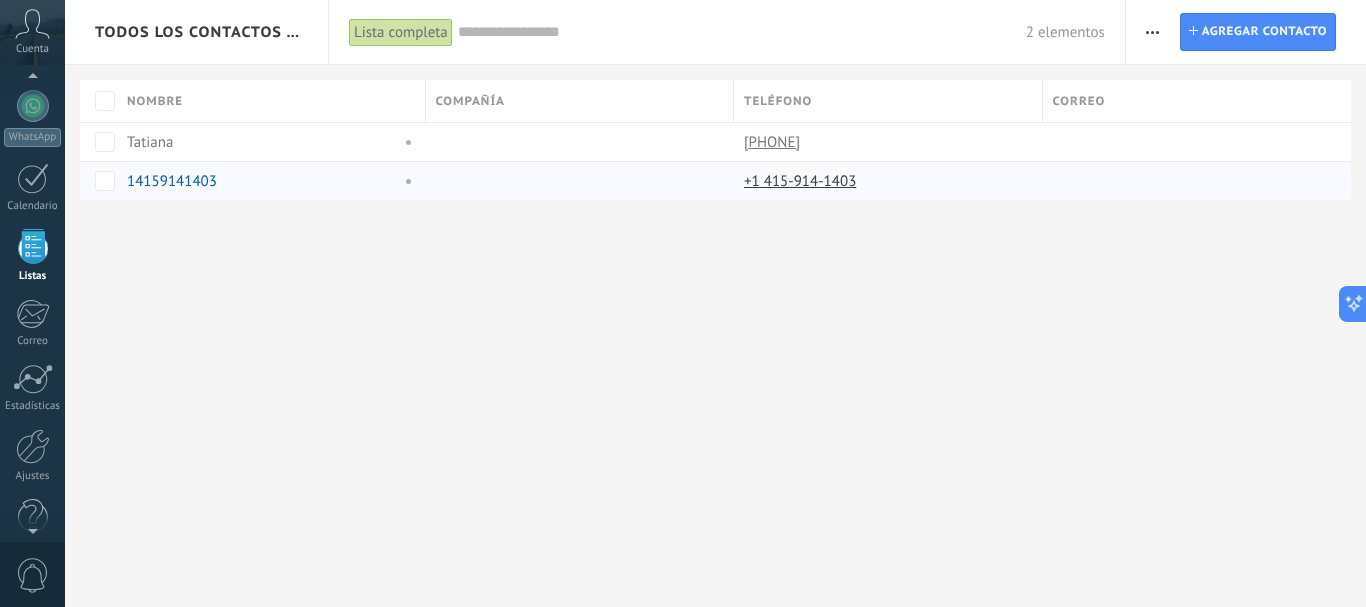 scroll, scrollTop: 124, scrollLeft: 0, axis: vertical 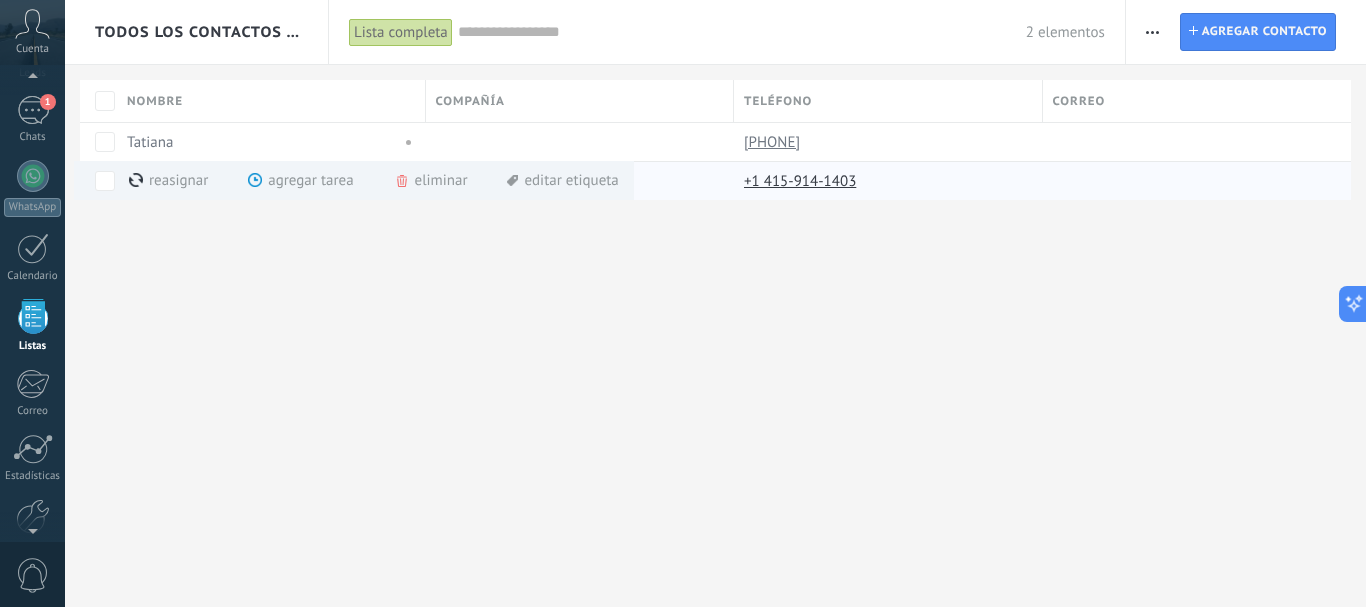 click on "eliminar màs" at bounding box center [465, 180] 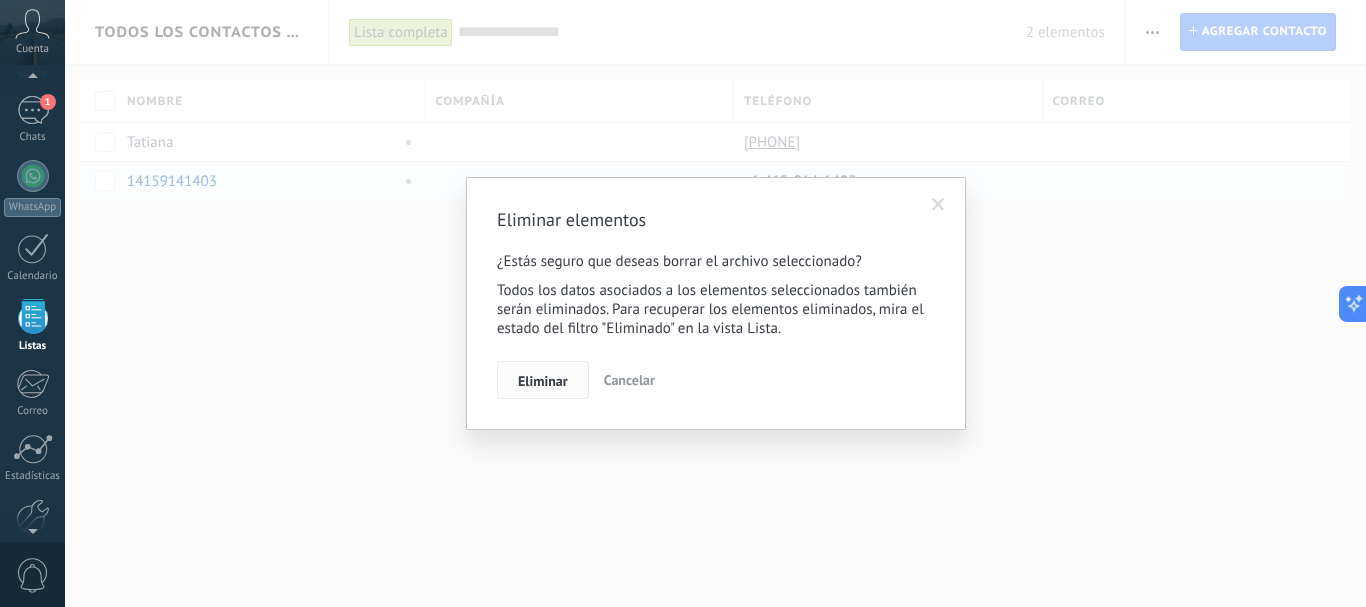 click on "Eliminar" at bounding box center [543, 381] 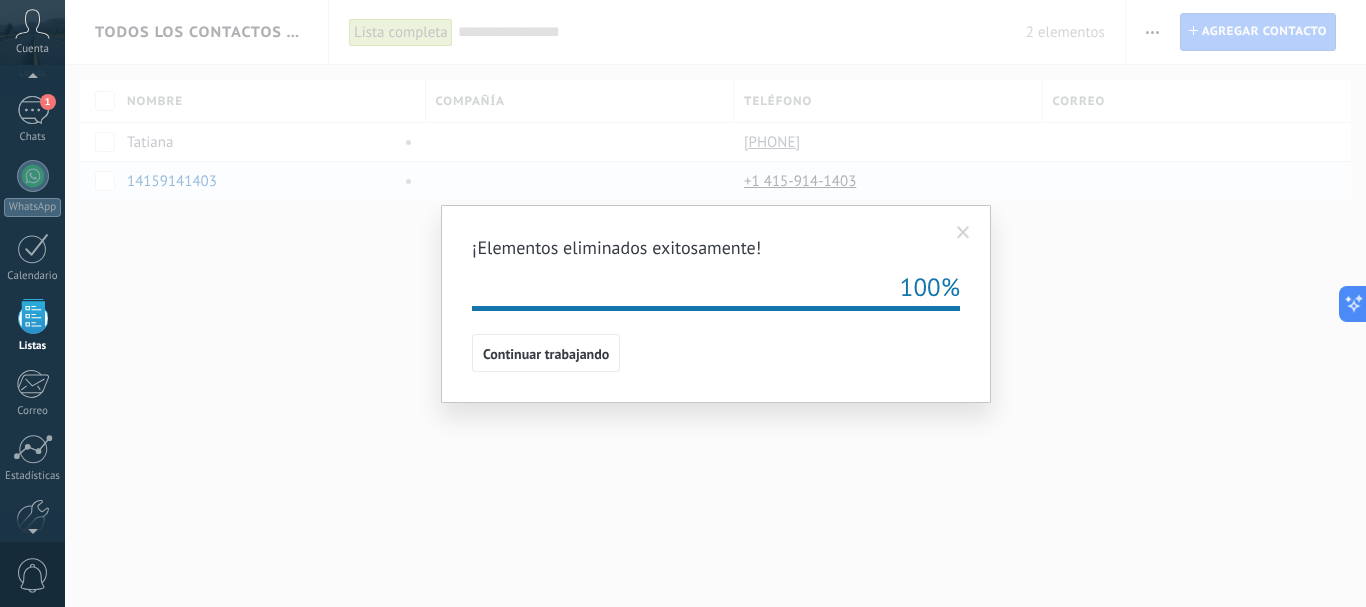 click on "Continuar trabajando" at bounding box center [546, 354] 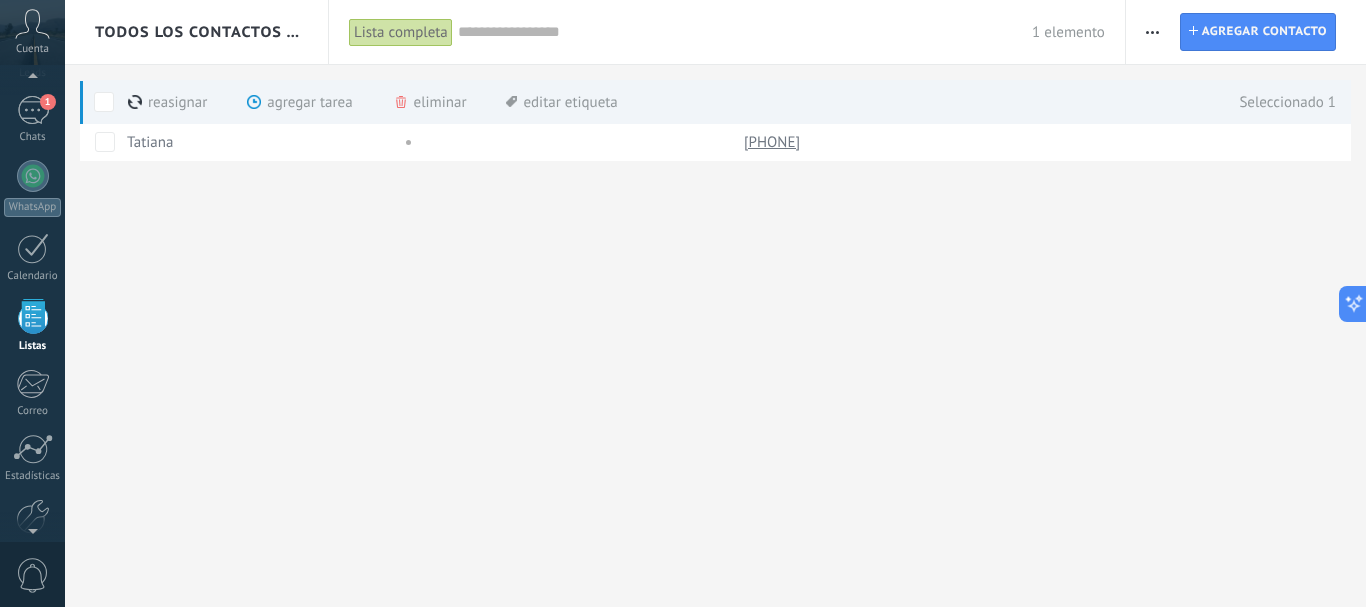 click on "eliminar màs" at bounding box center [464, 102] 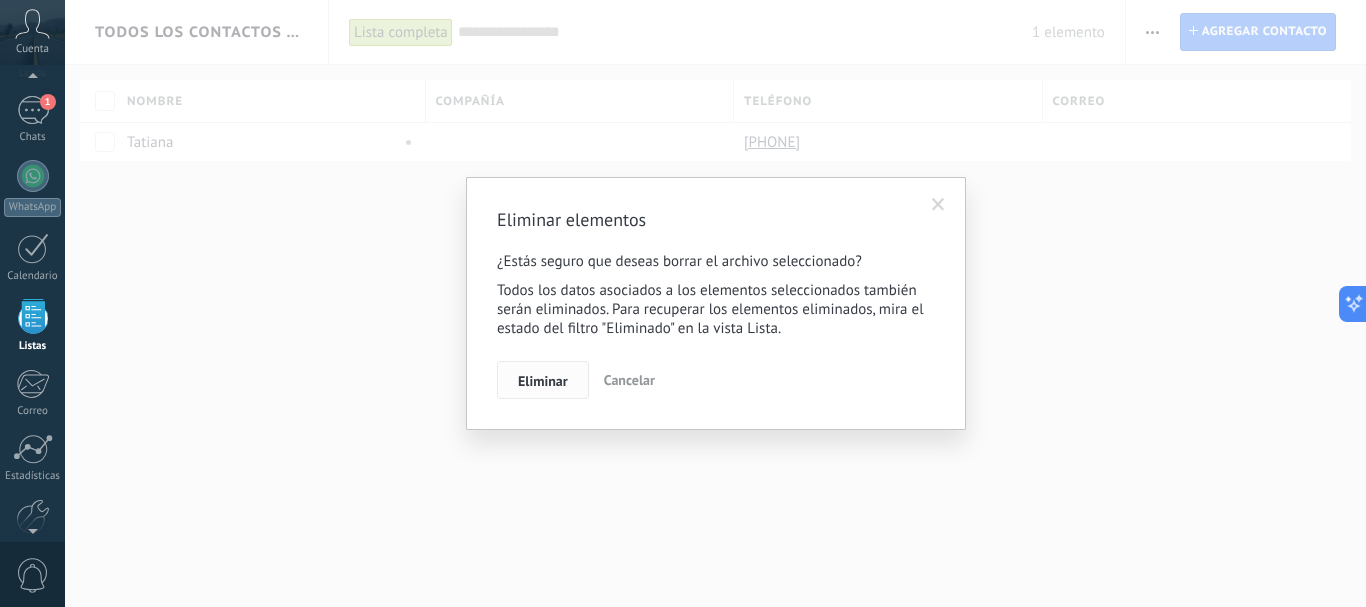 click on "Eliminar" at bounding box center [543, 381] 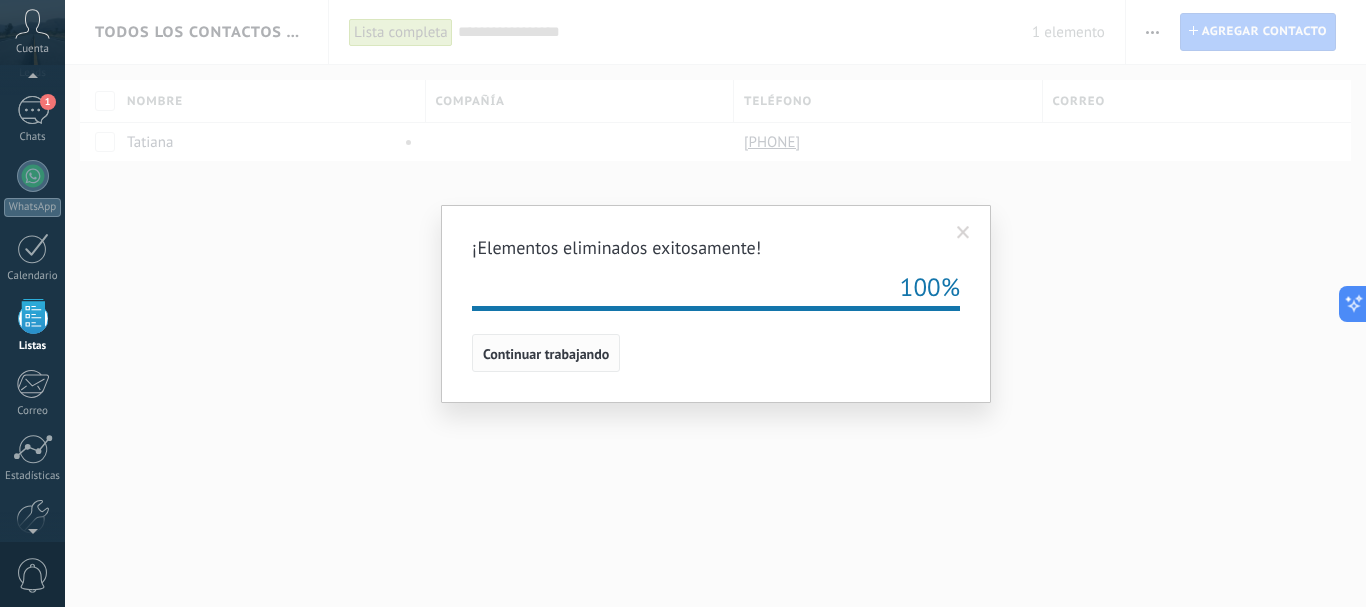 click on "Continuar trabajando" at bounding box center (546, 354) 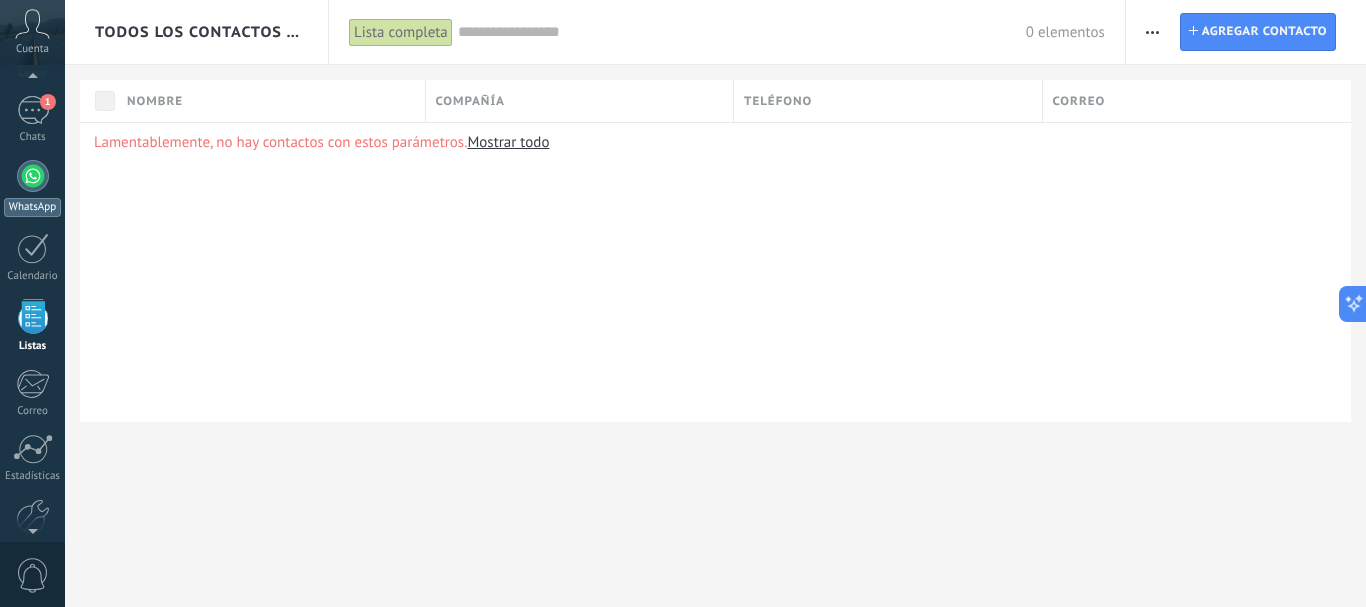 click on "WhatsApp" at bounding box center (32, 207) 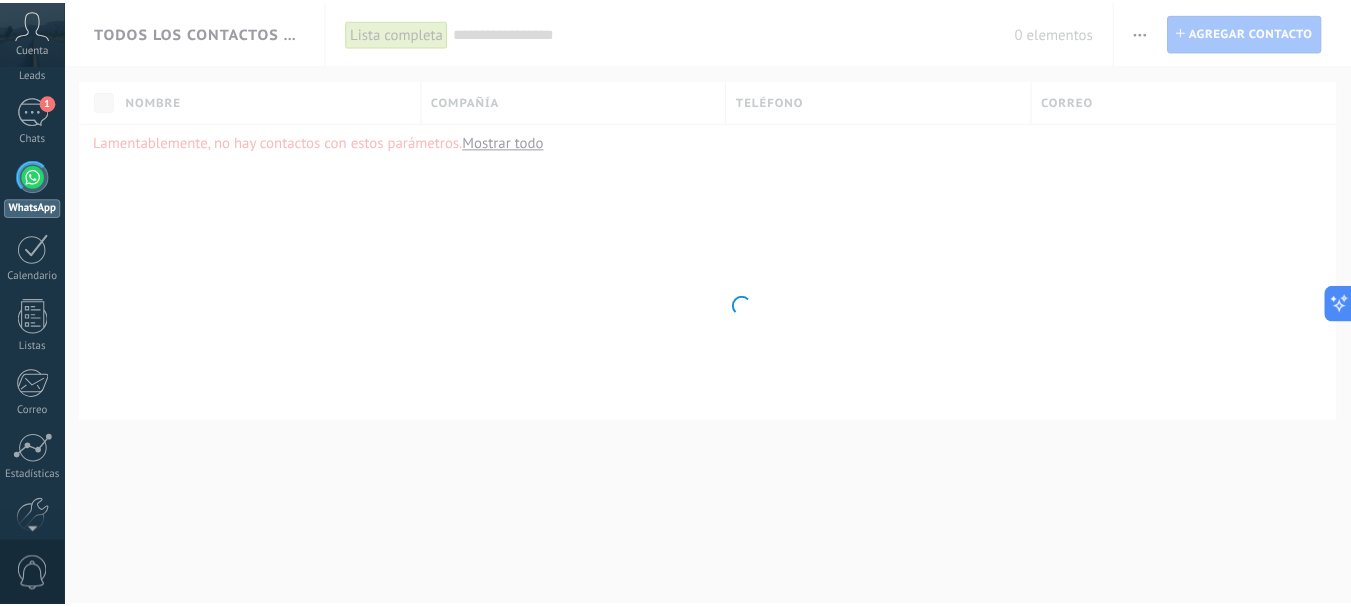 scroll, scrollTop: 0, scrollLeft: 0, axis: both 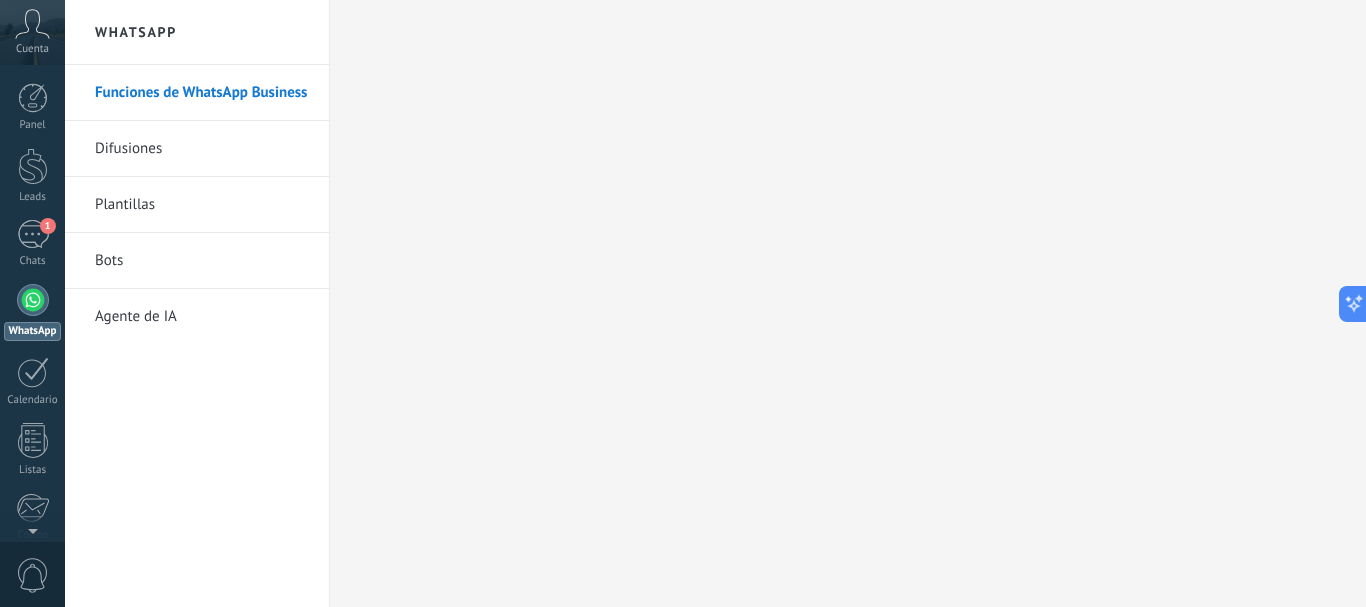 click on "Bots" at bounding box center [202, 261] 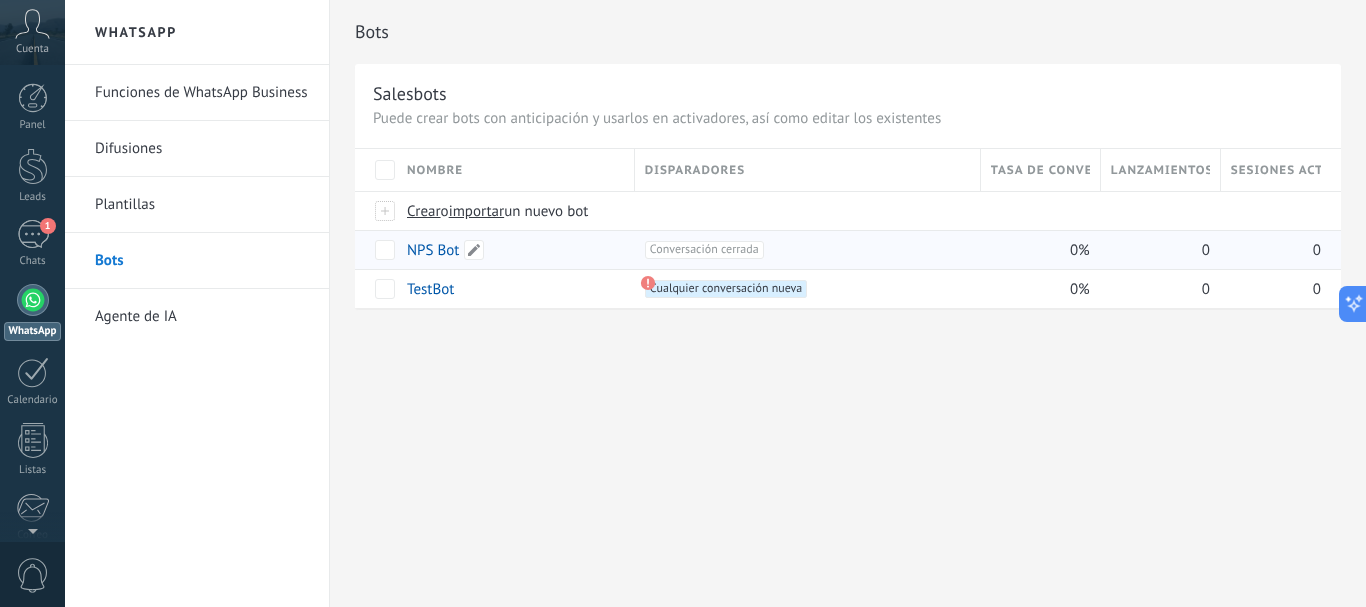 click on "NPS Bot" at bounding box center (511, 250) 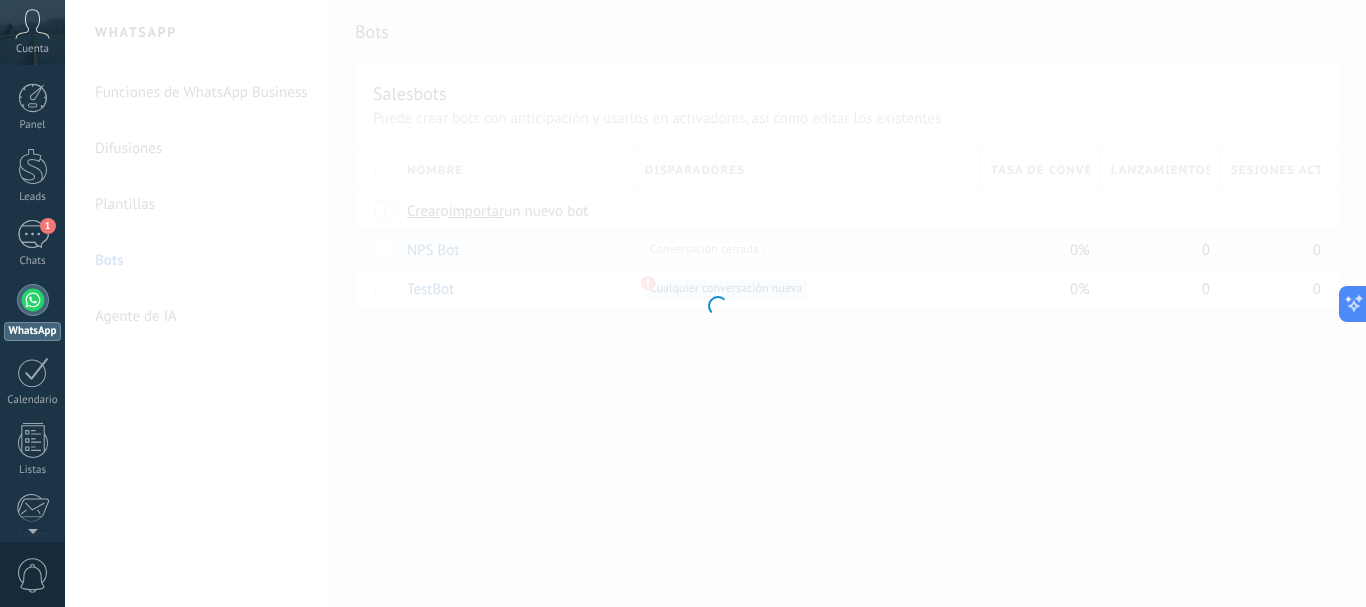 type on "*******" 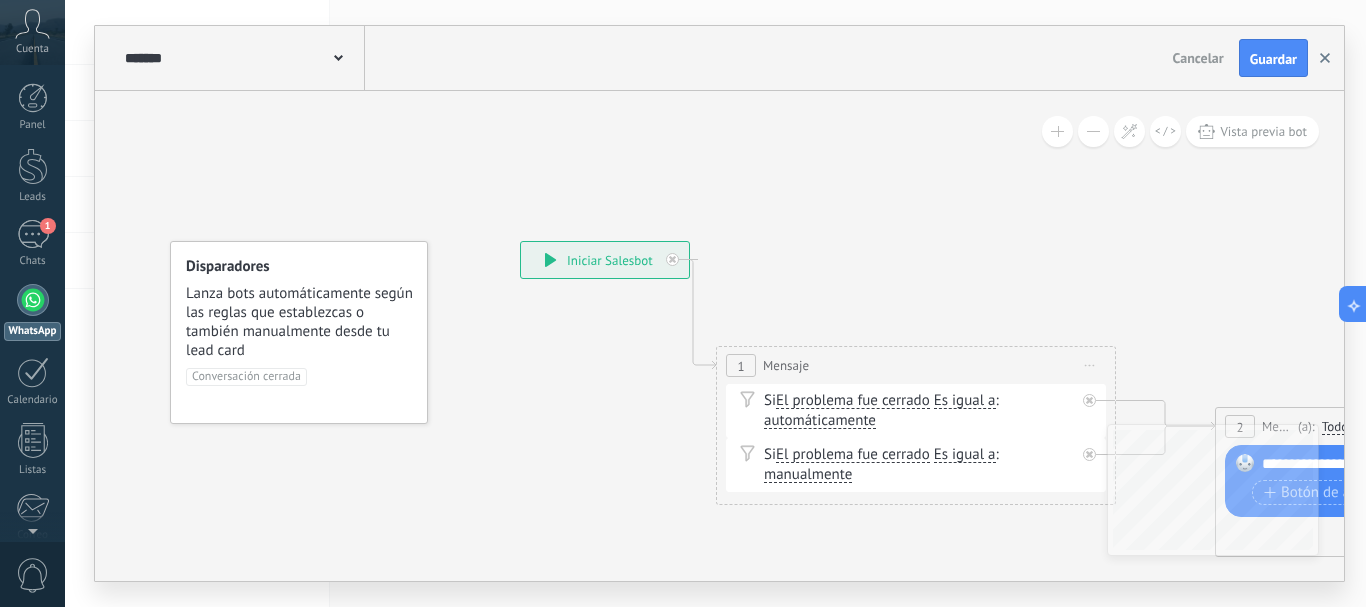click 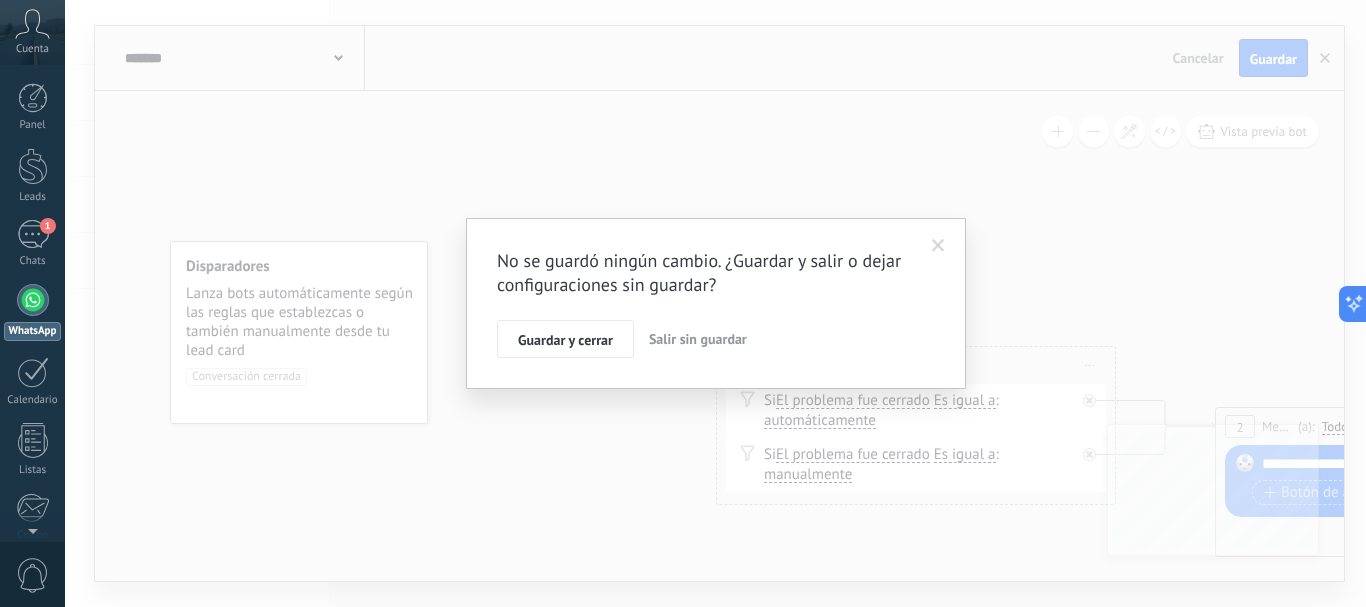 click on "Salir sin guardar" at bounding box center (698, 339) 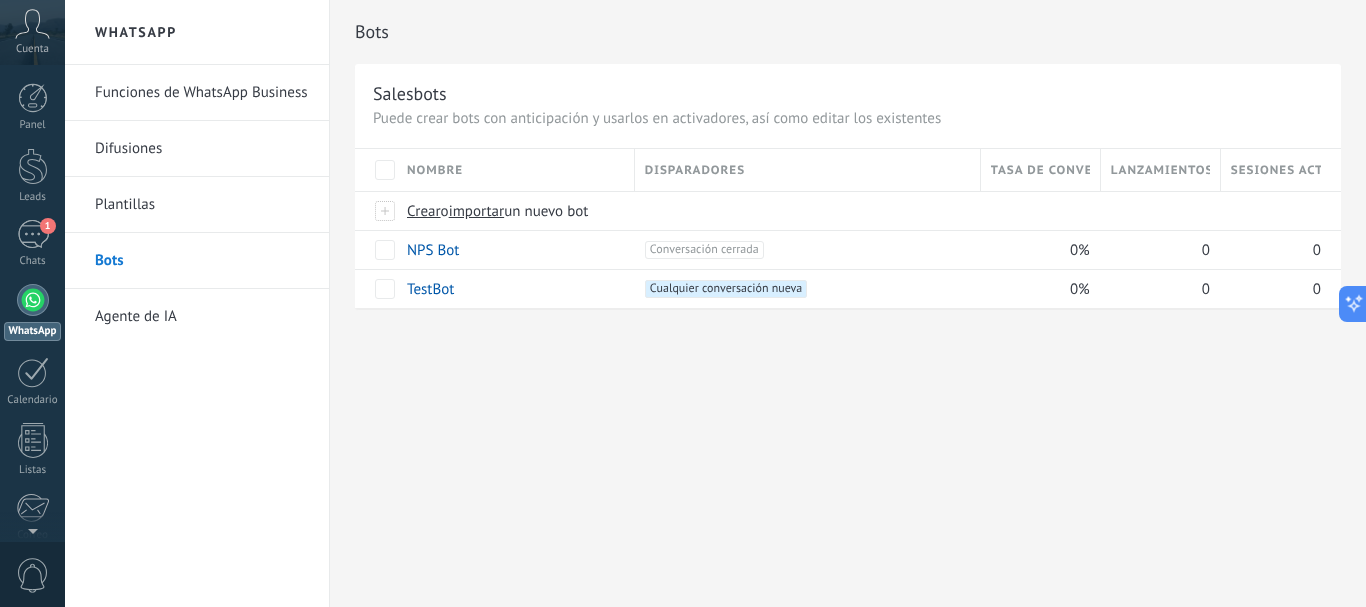 click on "Bots Salesbots Puede crear bots con anticipación y usarlos en activadores, así como editar los existentes Actualizar a Avanzado Nombre Disparadores Tasa de conversión Lanzamientos totales Sesiones activas        Crear  o  importar  un nuevo bot              NPS Bot +1 Conversación cerrada +0 0% 0 0        TestBot +1 Cualquier conversación nueva +0 0% 0 0 Mostrar más avanzado Rastrear clics en links Reducir links largos y rastrear clics: cuando se habilita, los URLs que envías serán reemplazados con links de rastreo. Una vez clickeados, un evento se registrará en el feed del lead. Abajo seleccione las fuentes que utilizan esta característica WhatsApp Business TikTok (TikTok) Potenciar la IA Rusa Inglés Español Portugués Indonesio Turco Español Última actualización: Actualizar conjunto de datos Dejar el mensaje sin respuesta Cuando un usuario de Kommo se une a un chat, el bot entrará en modo descanso. Después de  5 minutos 10 minutos 15 minutos 30 minutos 1 hora 6 horas 24 horas Acción" at bounding box center (848, 303) 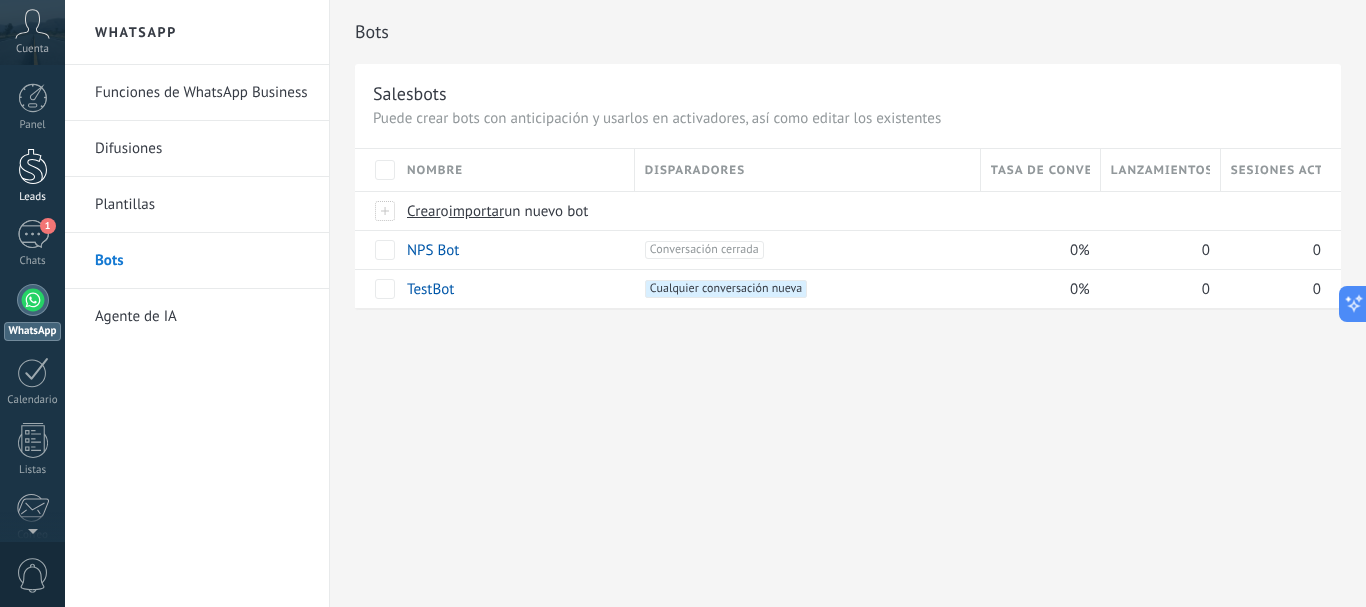 click at bounding box center [33, 166] 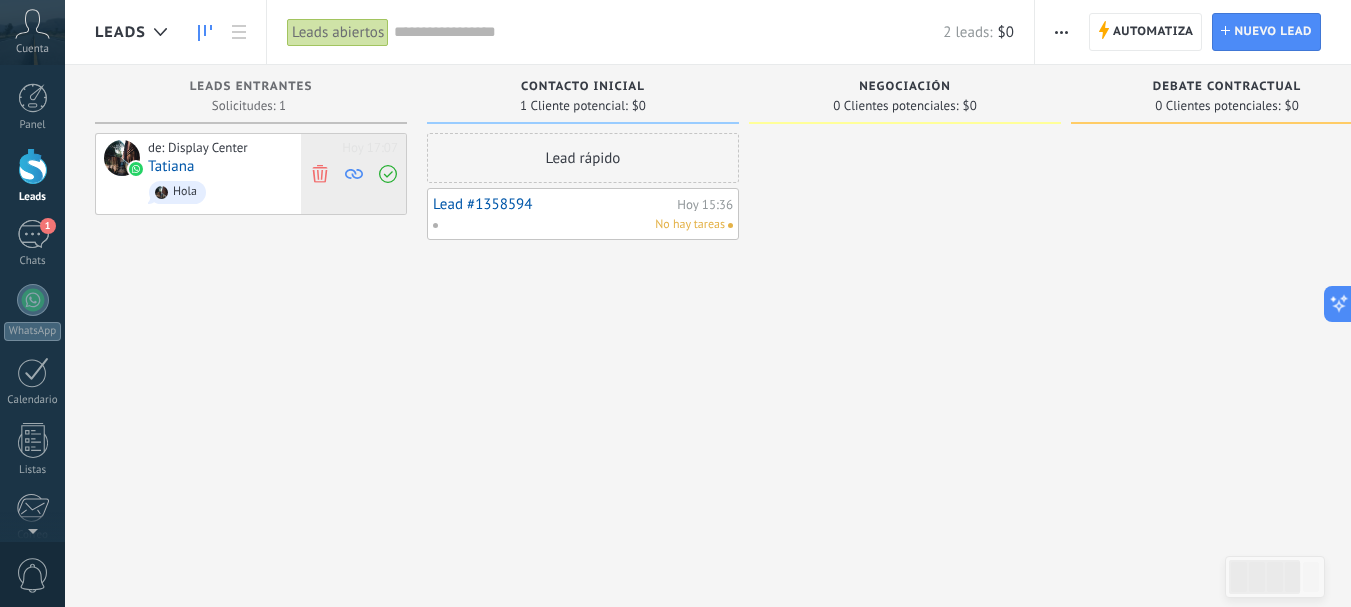 click 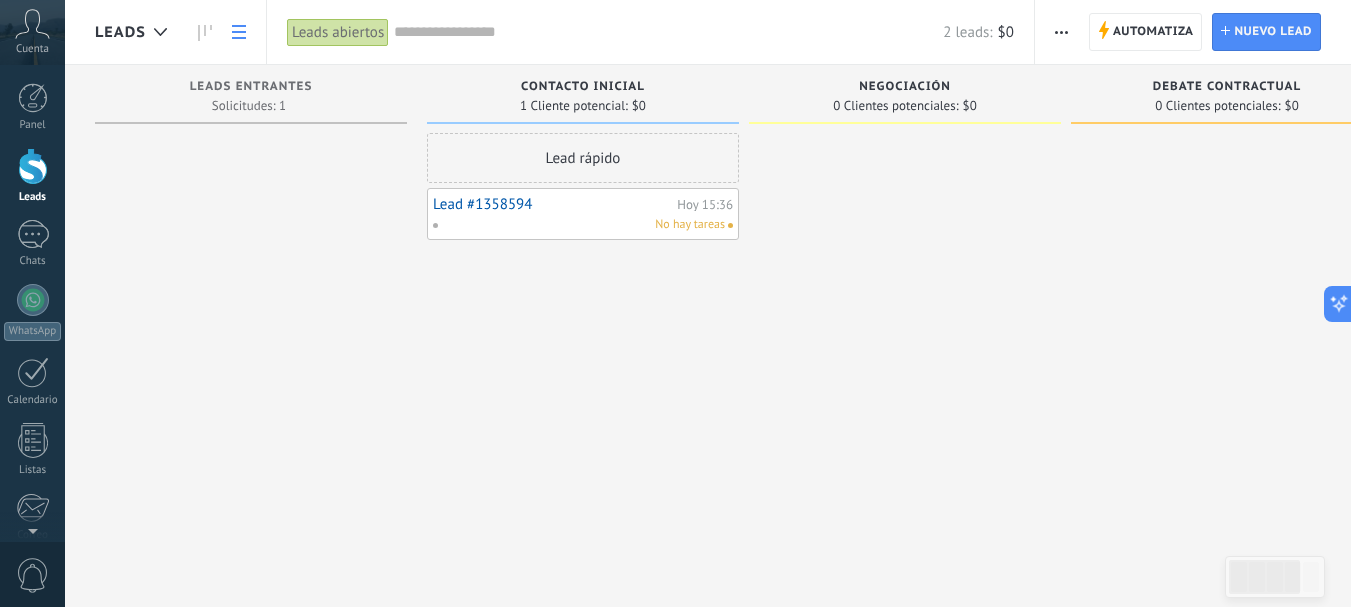click at bounding box center [239, 32] 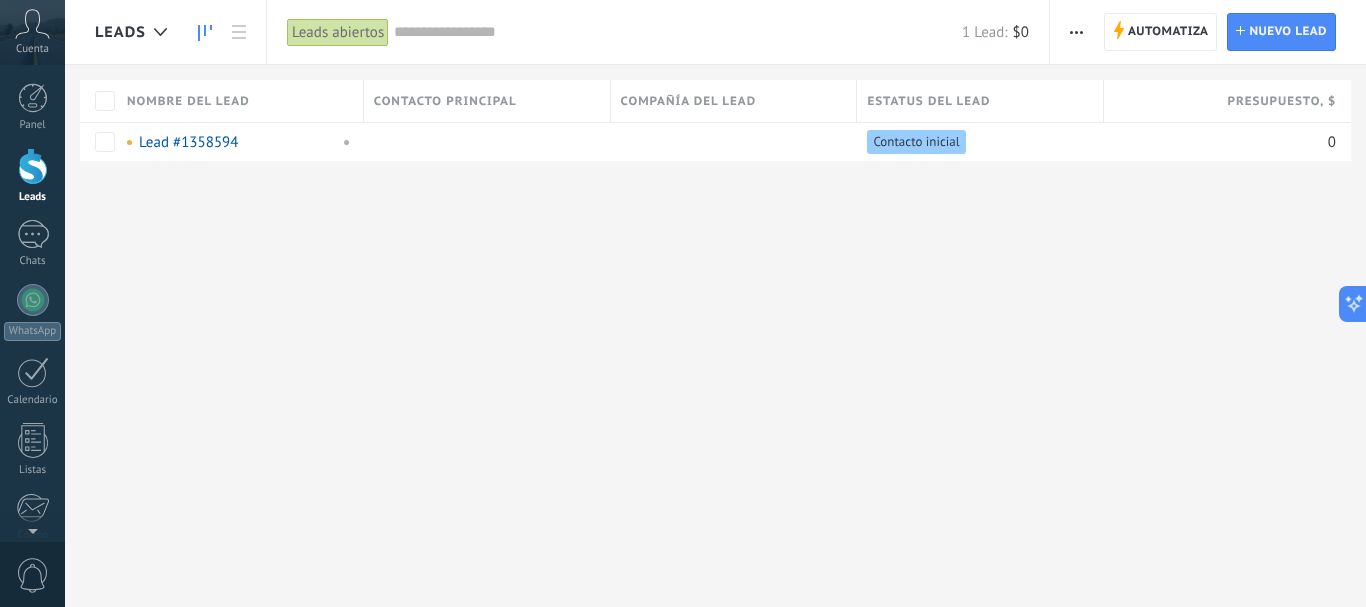 click at bounding box center (205, 32) 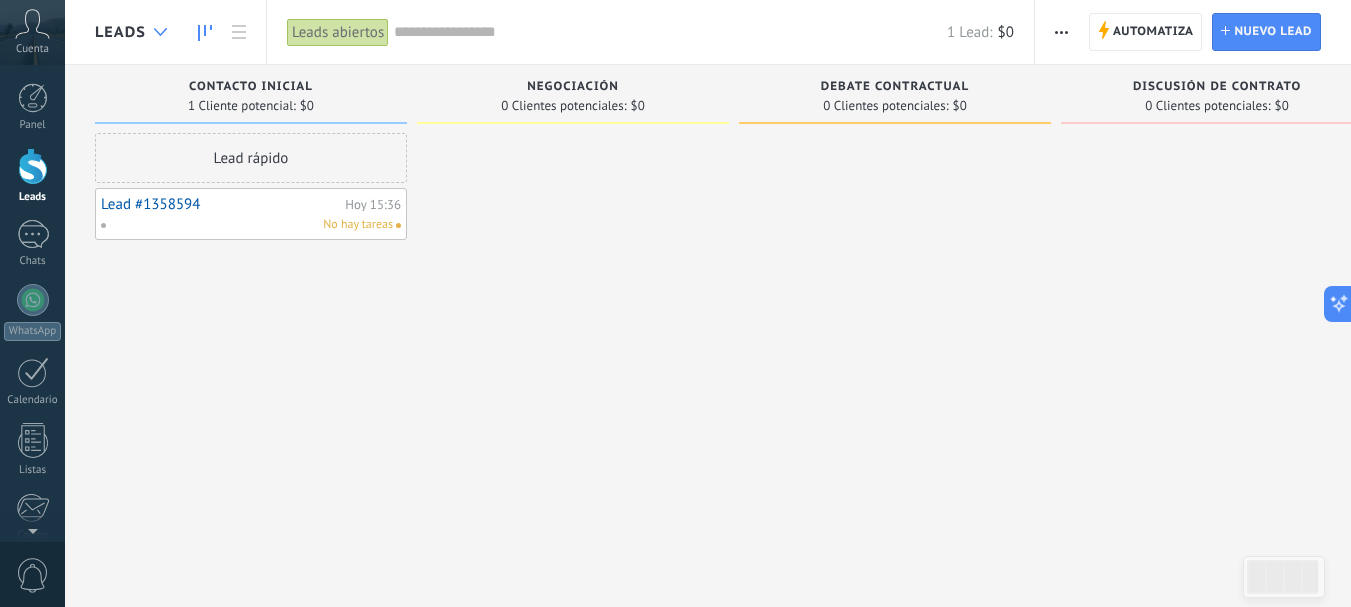 click 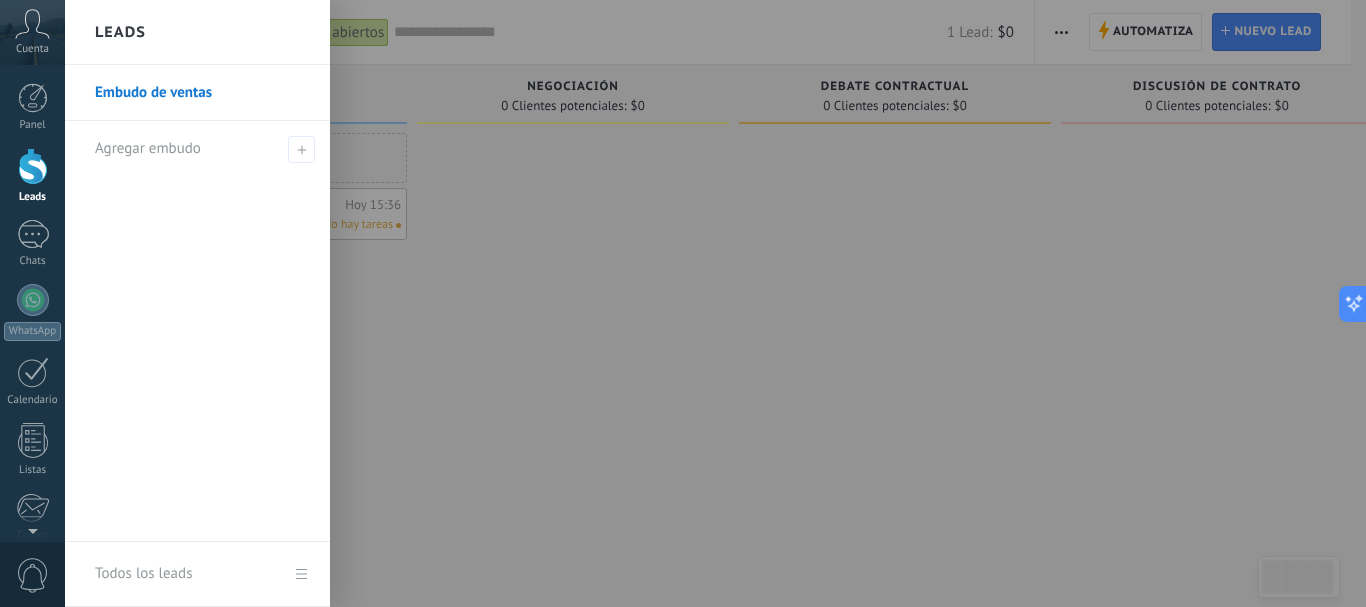 click on "Embudo de ventas" at bounding box center [202, 93] 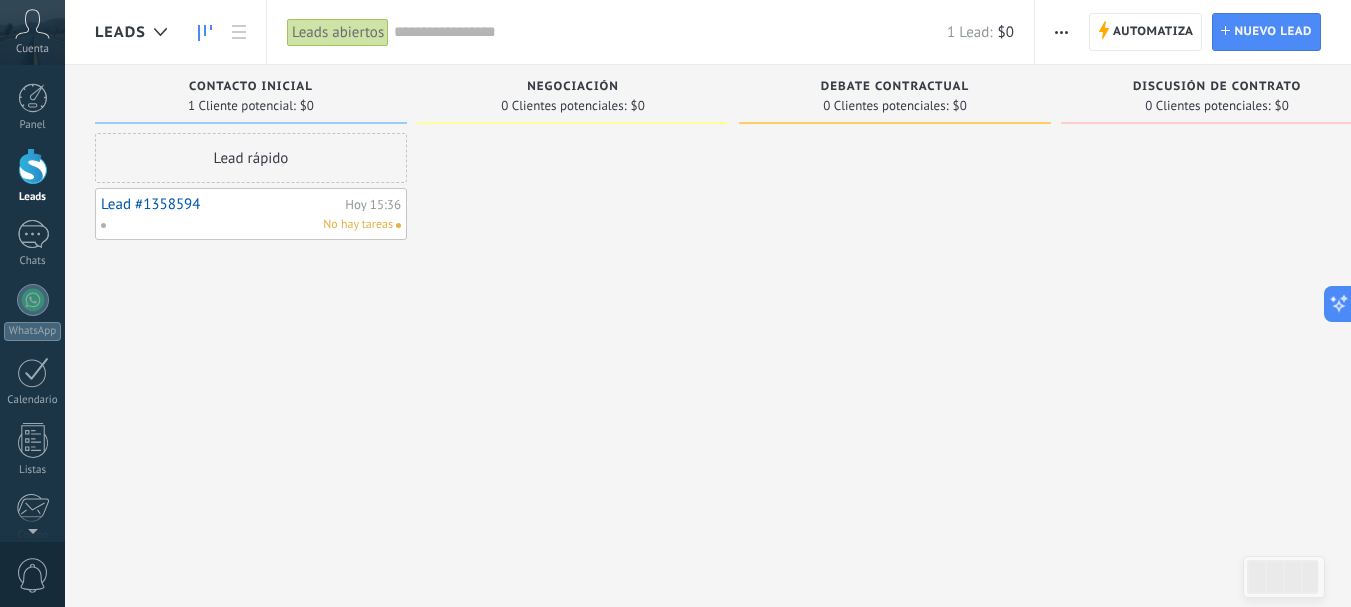 click 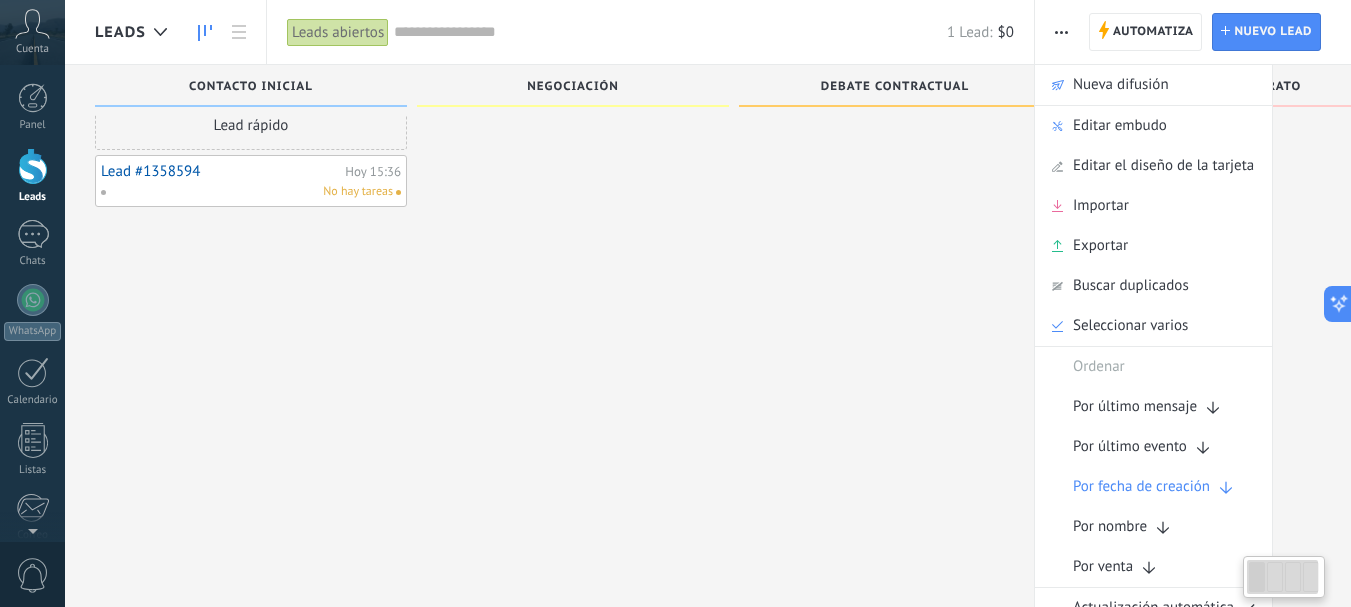 scroll, scrollTop: 34, scrollLeft: 0, axis: vertical 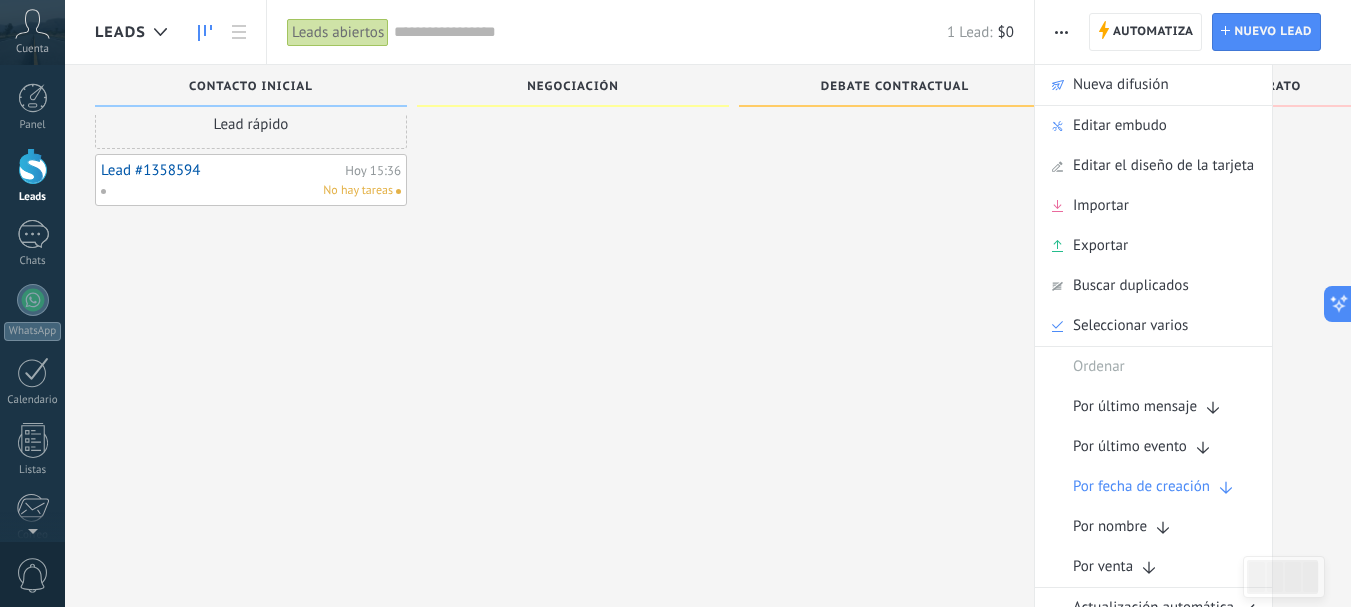 click at bounding box center (1217, 272) 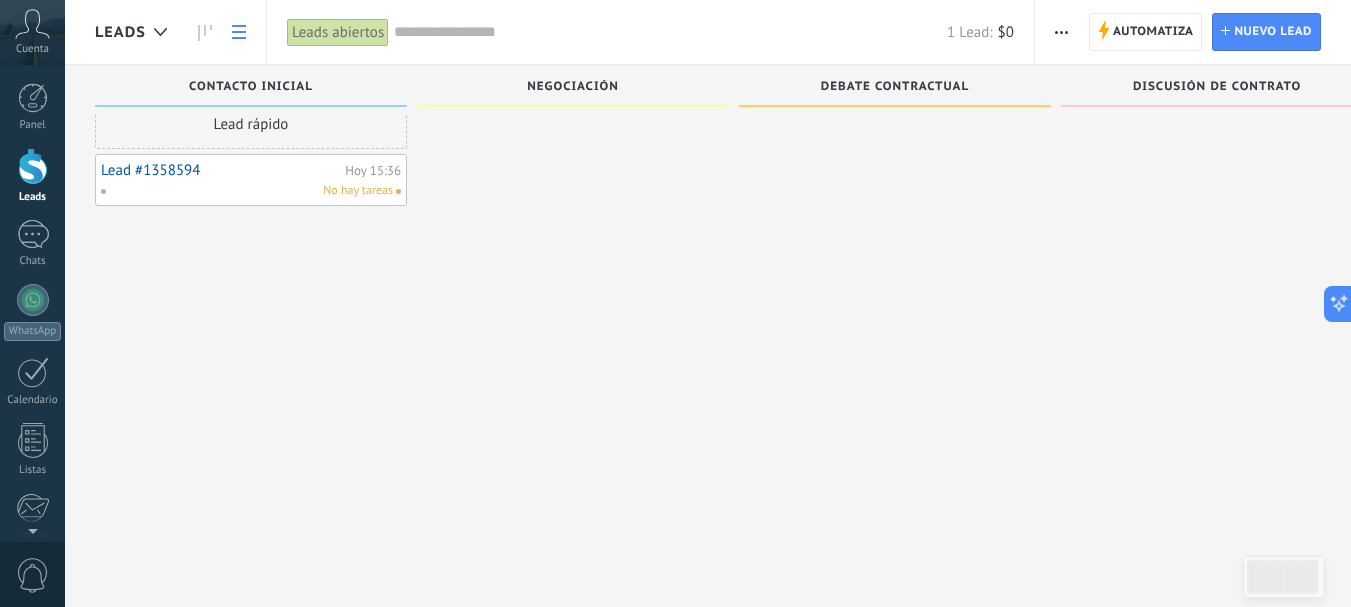 click at bounding box center (239, 32) 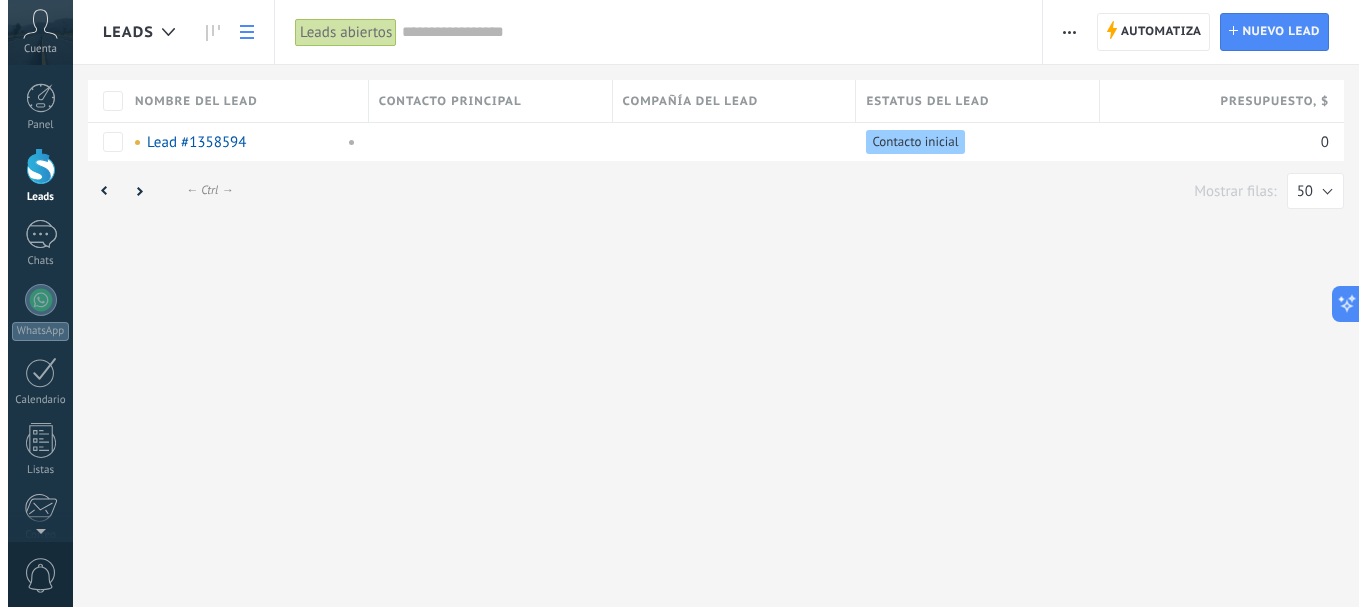 scroll, scrollTop: 0, scrollLeft: 0, axis: both 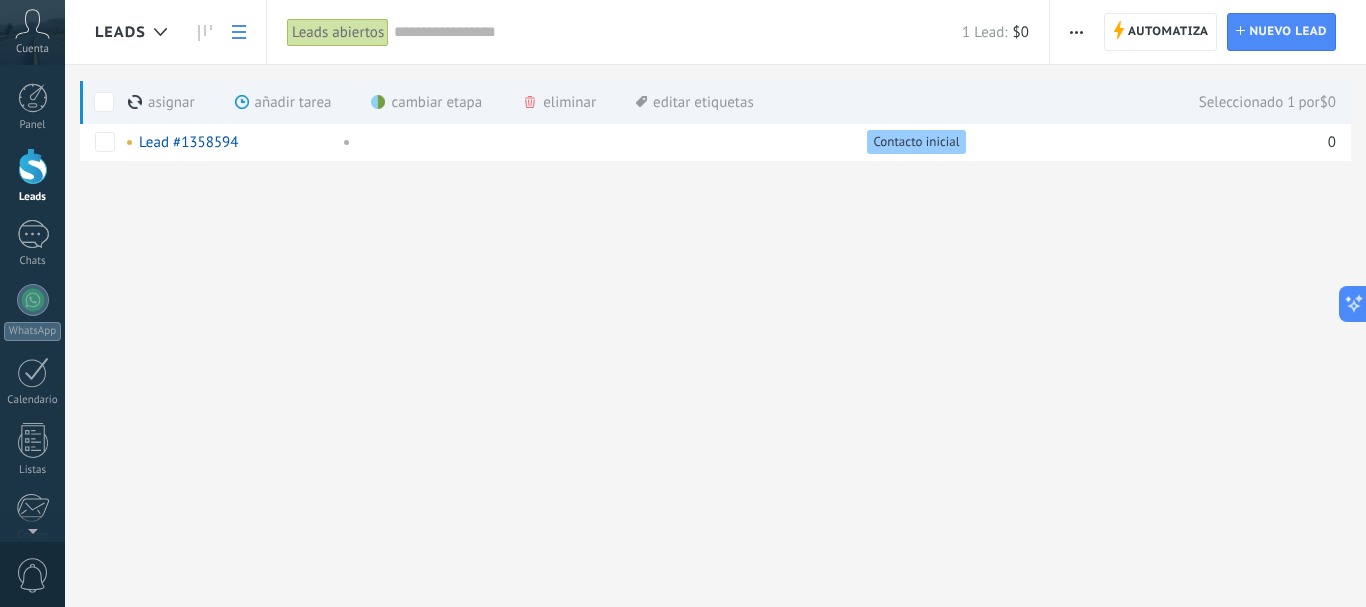 click on "eliminar màs" at bounding box center [593, 102] 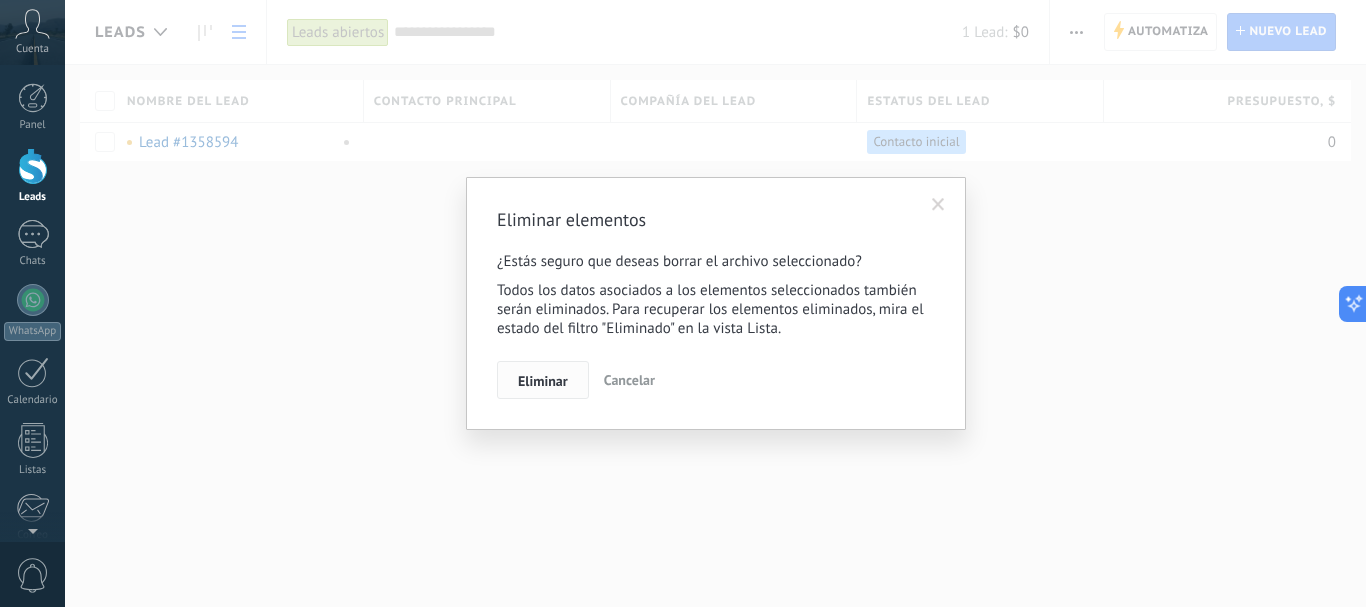 click on "Eliminar" at bounding box center (543, 381) 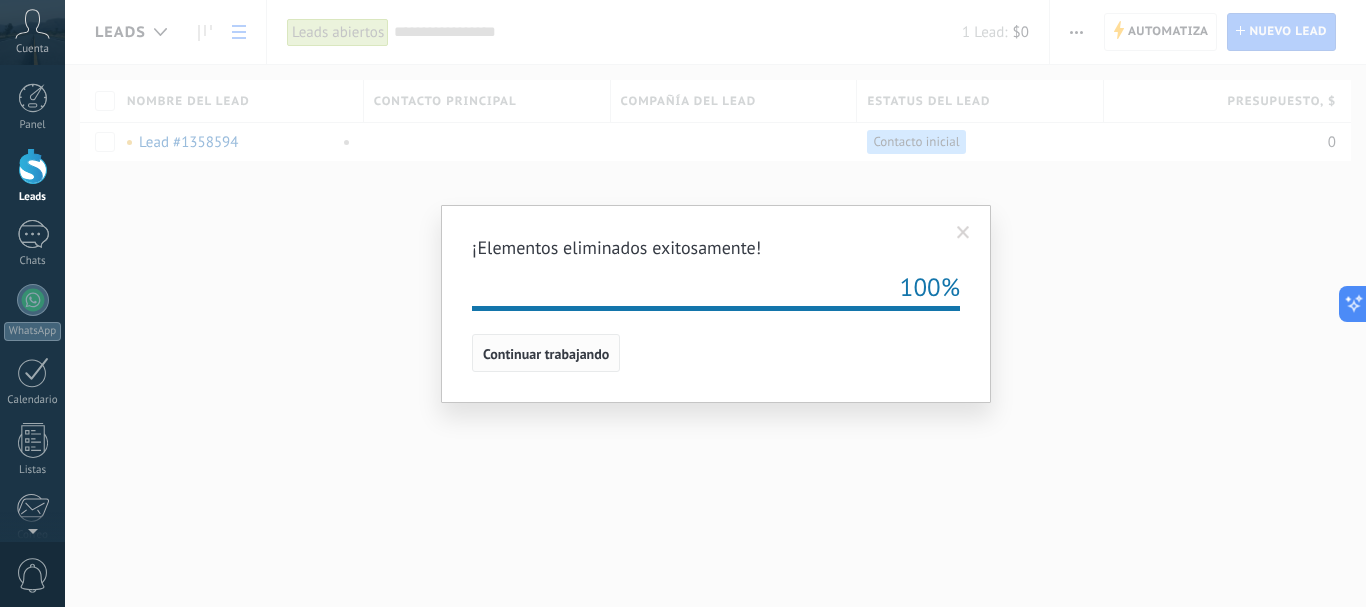 click on "Continuar trabajando" at bounding box center [546, 354] 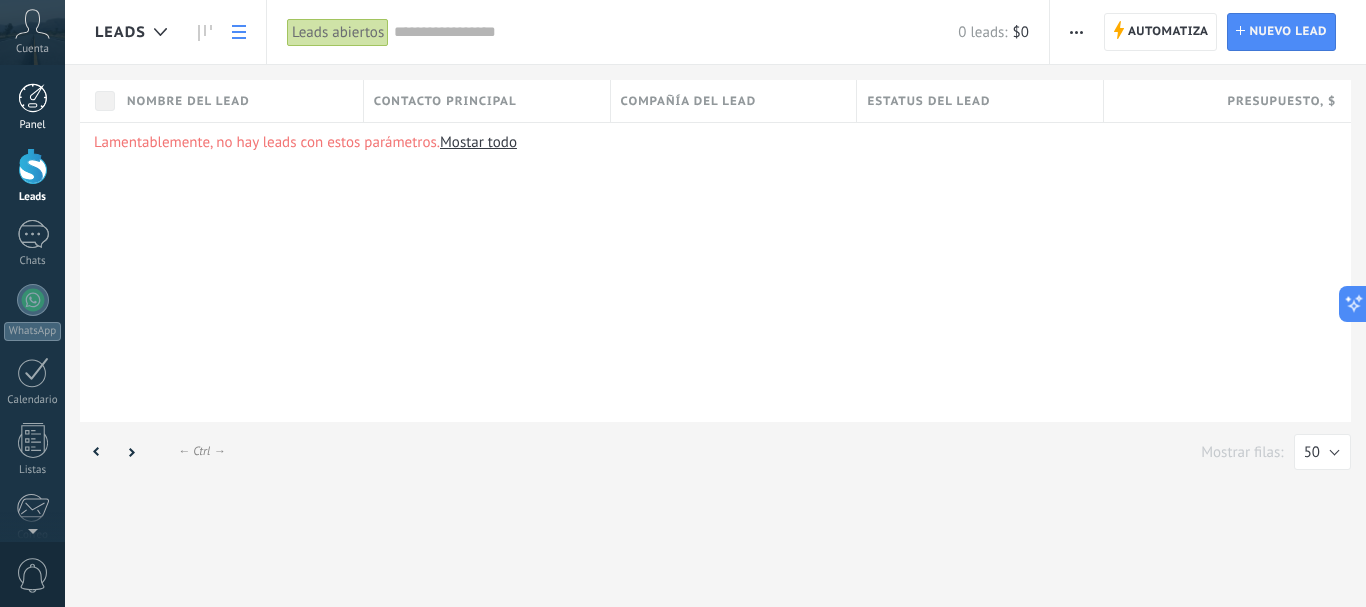 click at bounding box center [33, 98] 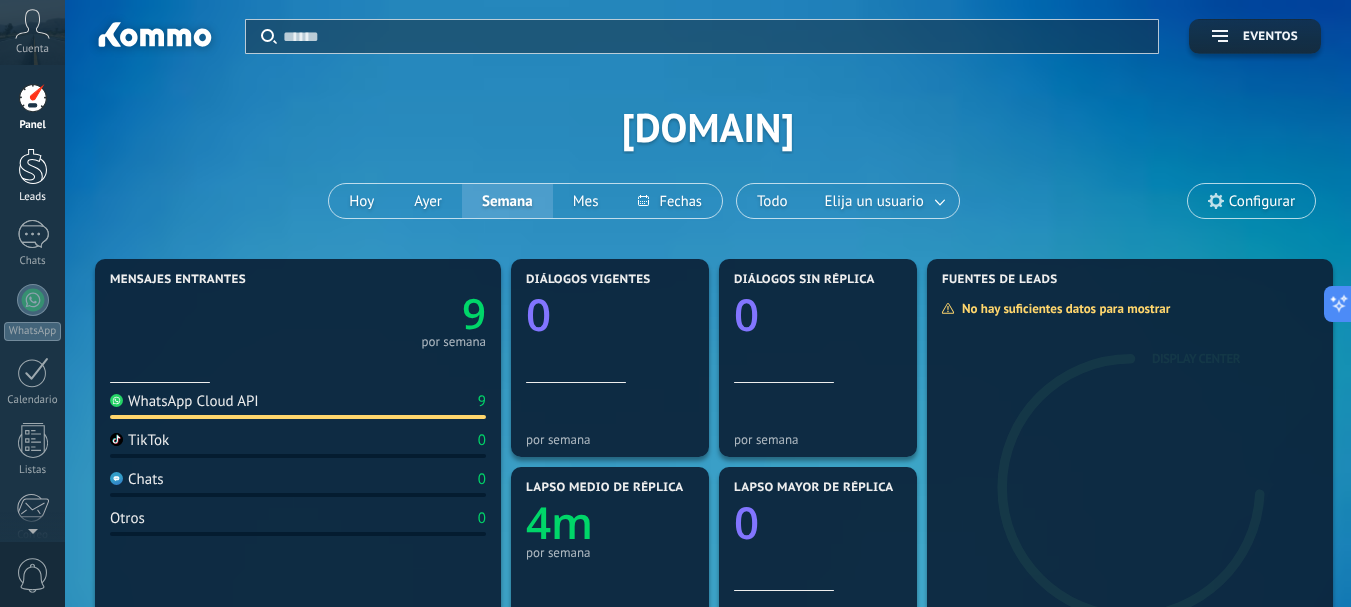 click on "Leads" at bounding box center (32, 176) 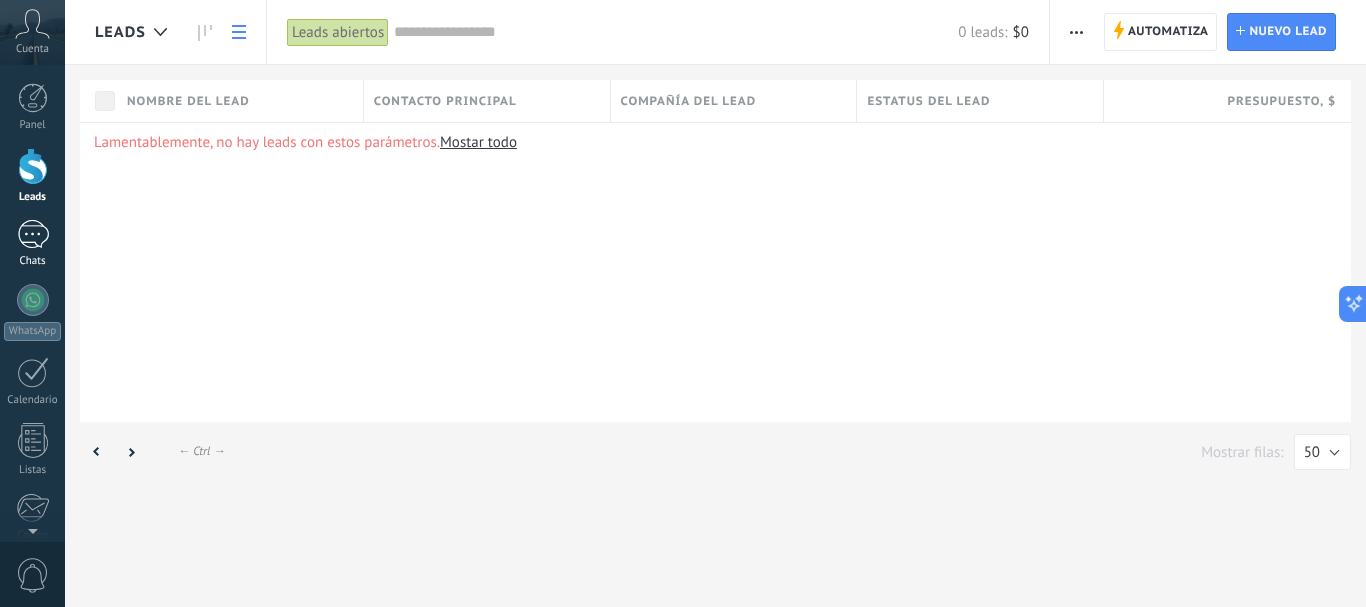click on "1" at bounding box center (33, 234) 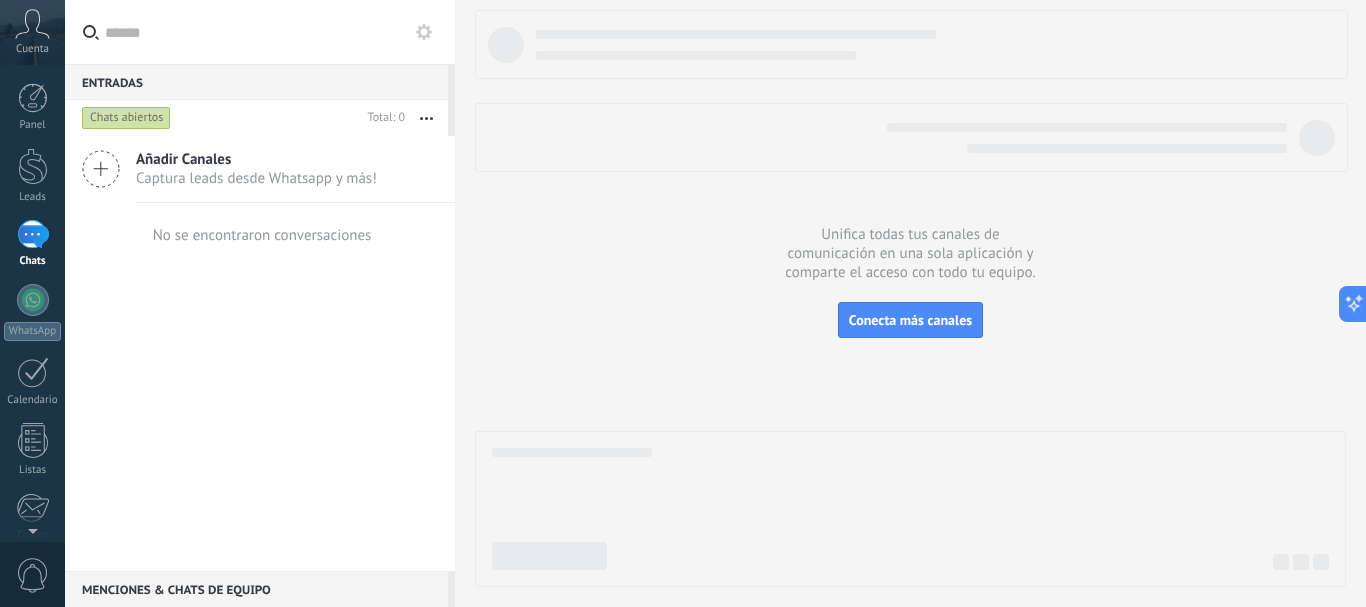 click at bounding box center [426, 118] 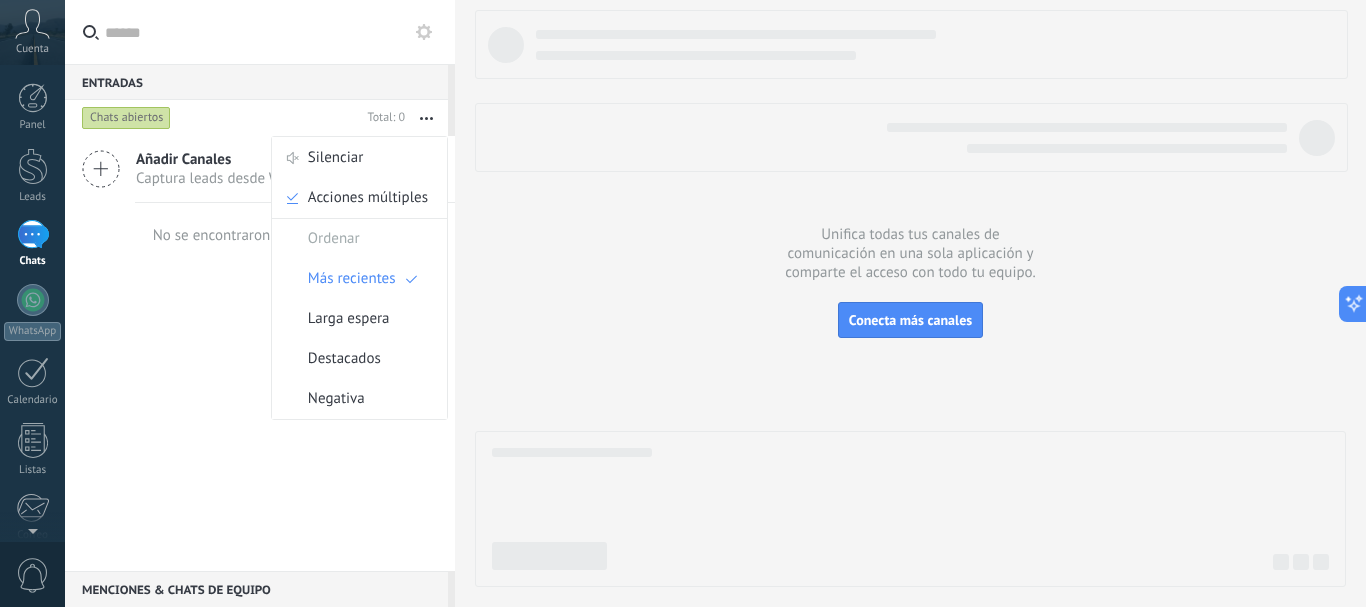 click 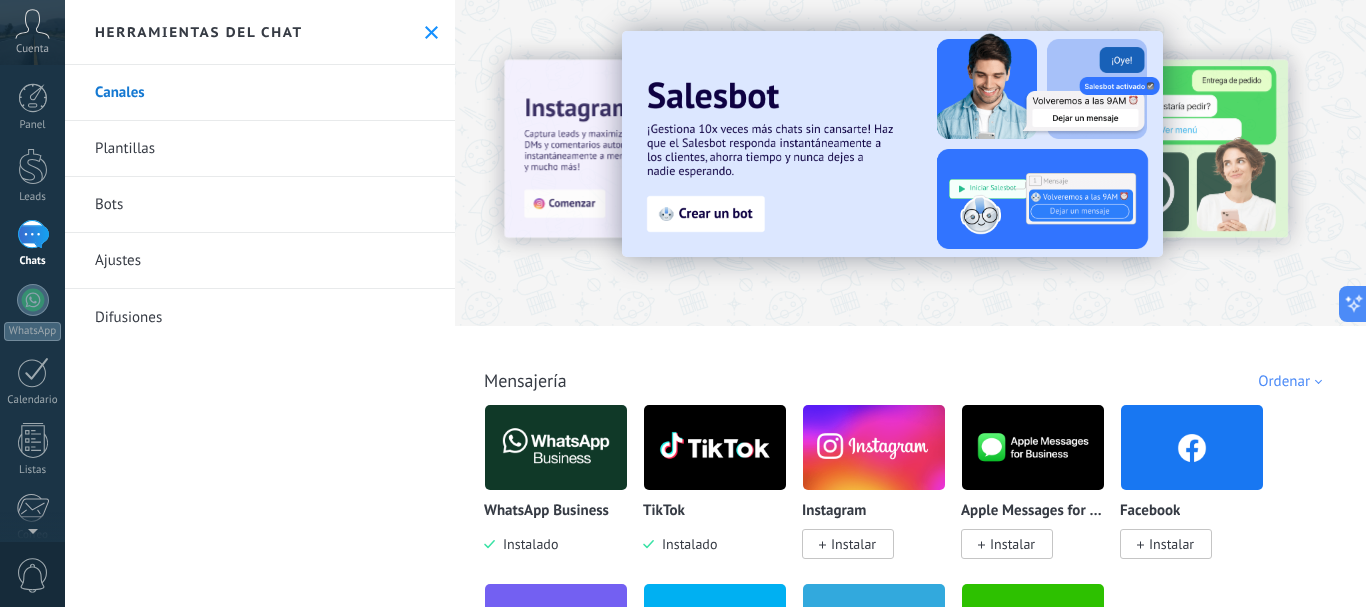 click at bounding box center [431, 32] 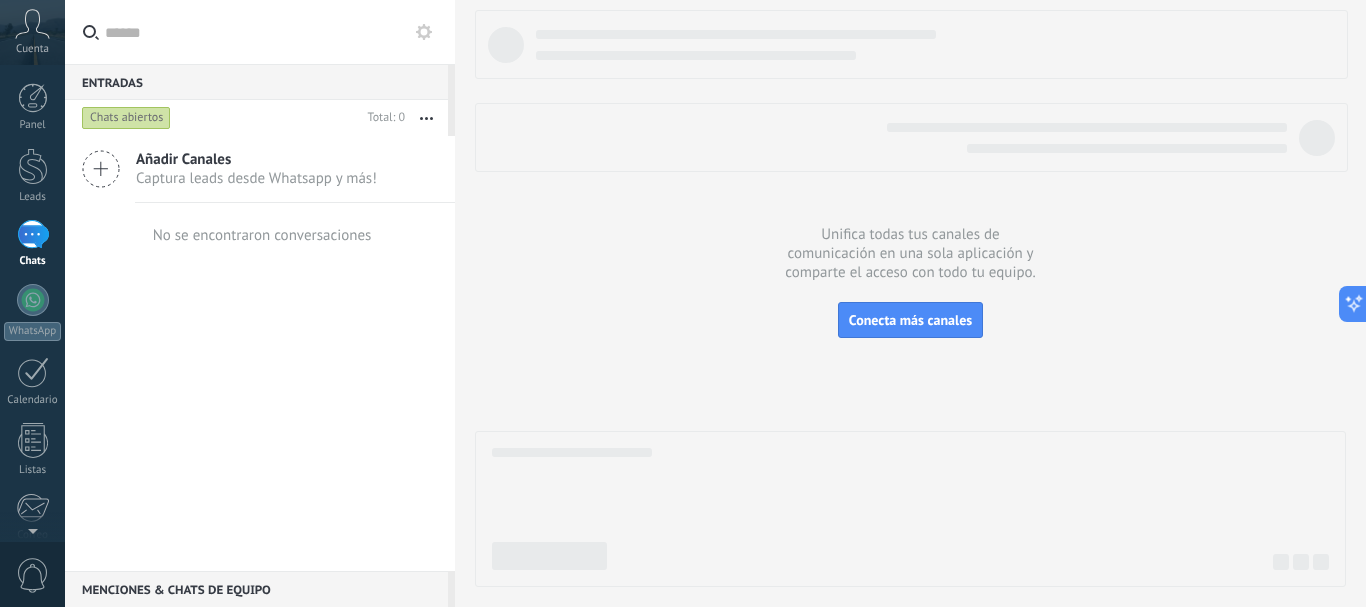 click on "Cuenta" at bounding box center (32, 49) 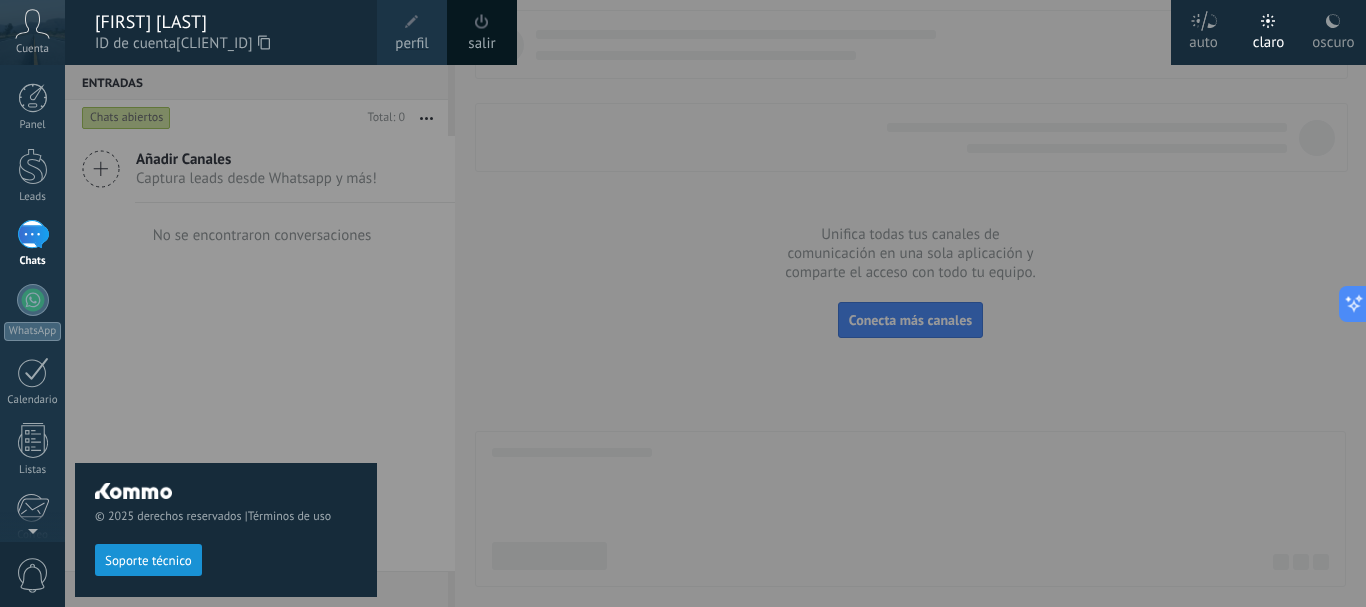 click at bounding box center (482, 21) 